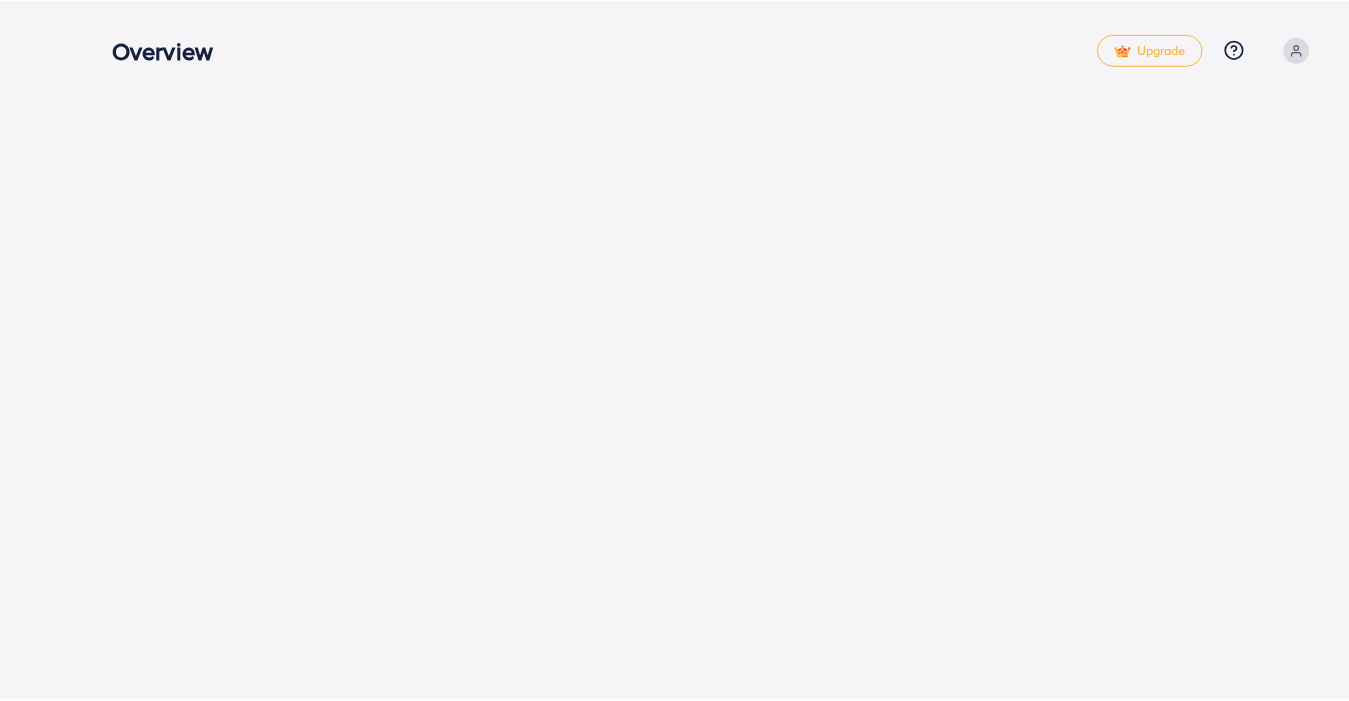 scroll, scrollTop: 0, scrollLeft: 0, axis: both 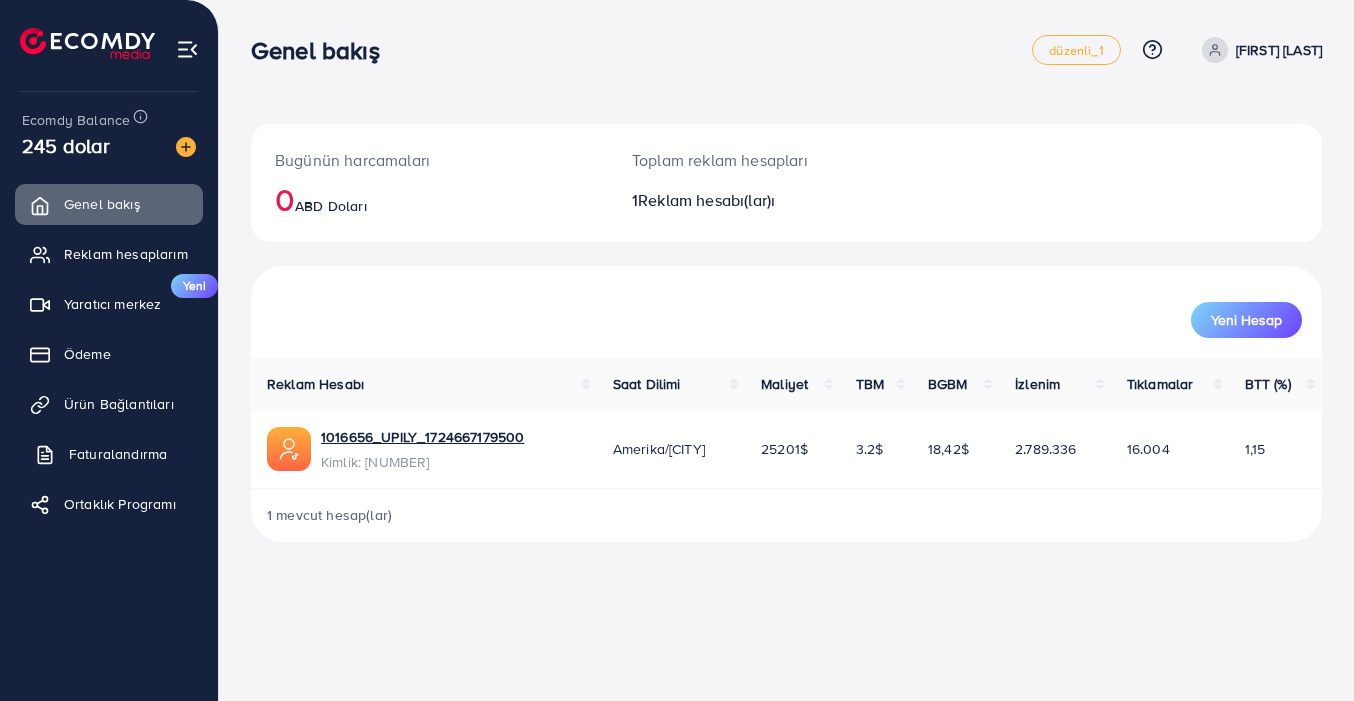 click on "Faturalandırma" at bounding box center [118, 454] 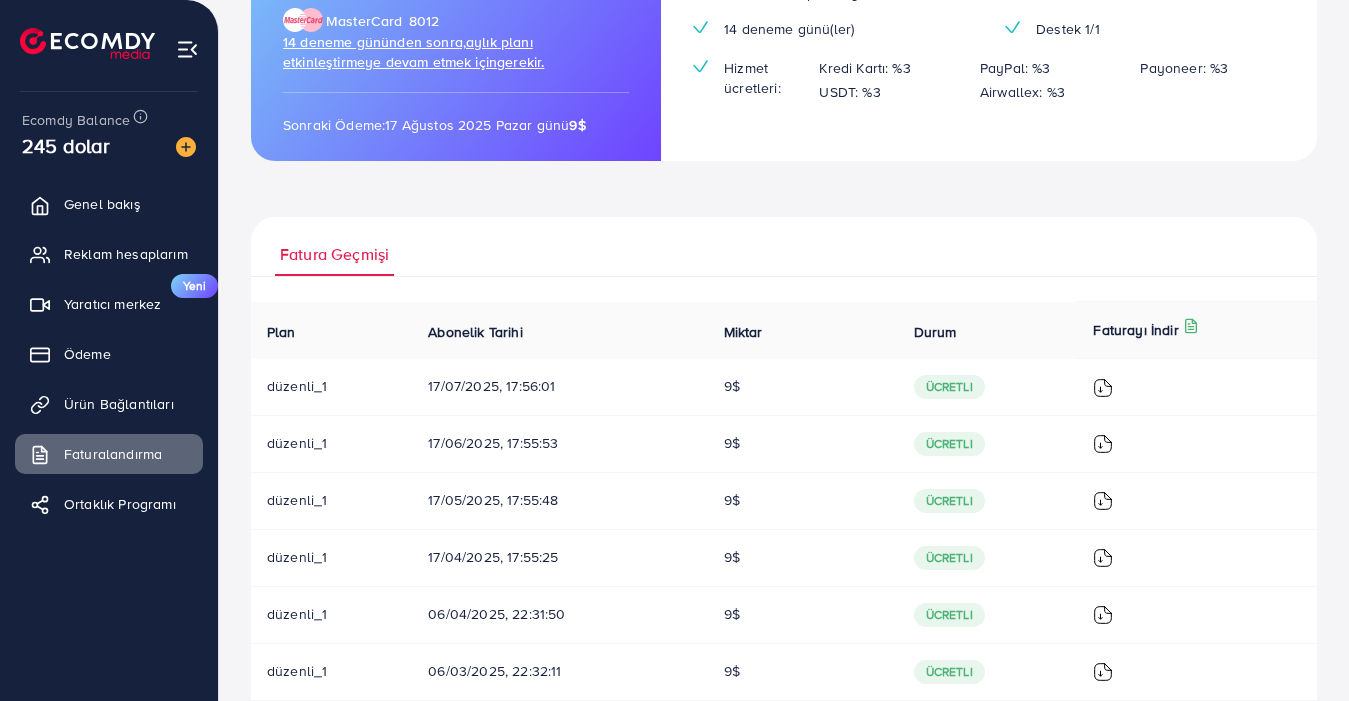 scroll, scrollTop: 323, scrollLeft: 0, axis: vertical 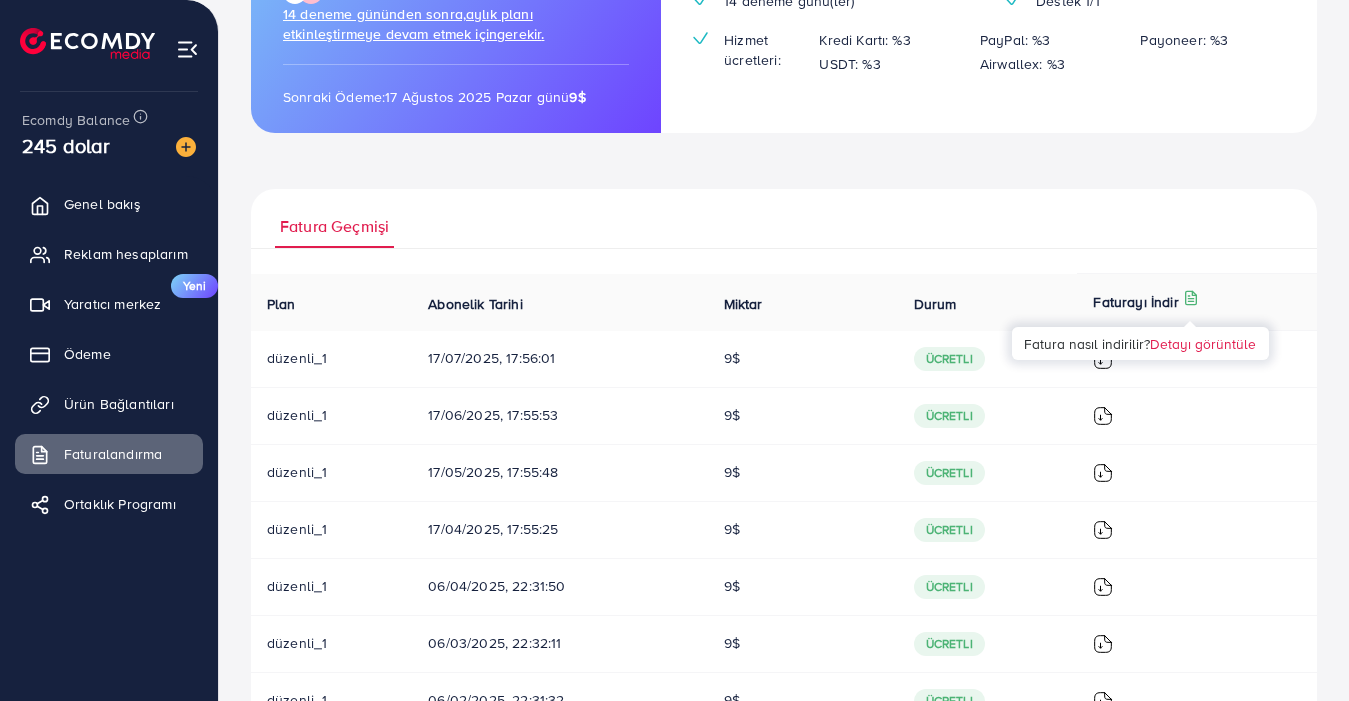 click 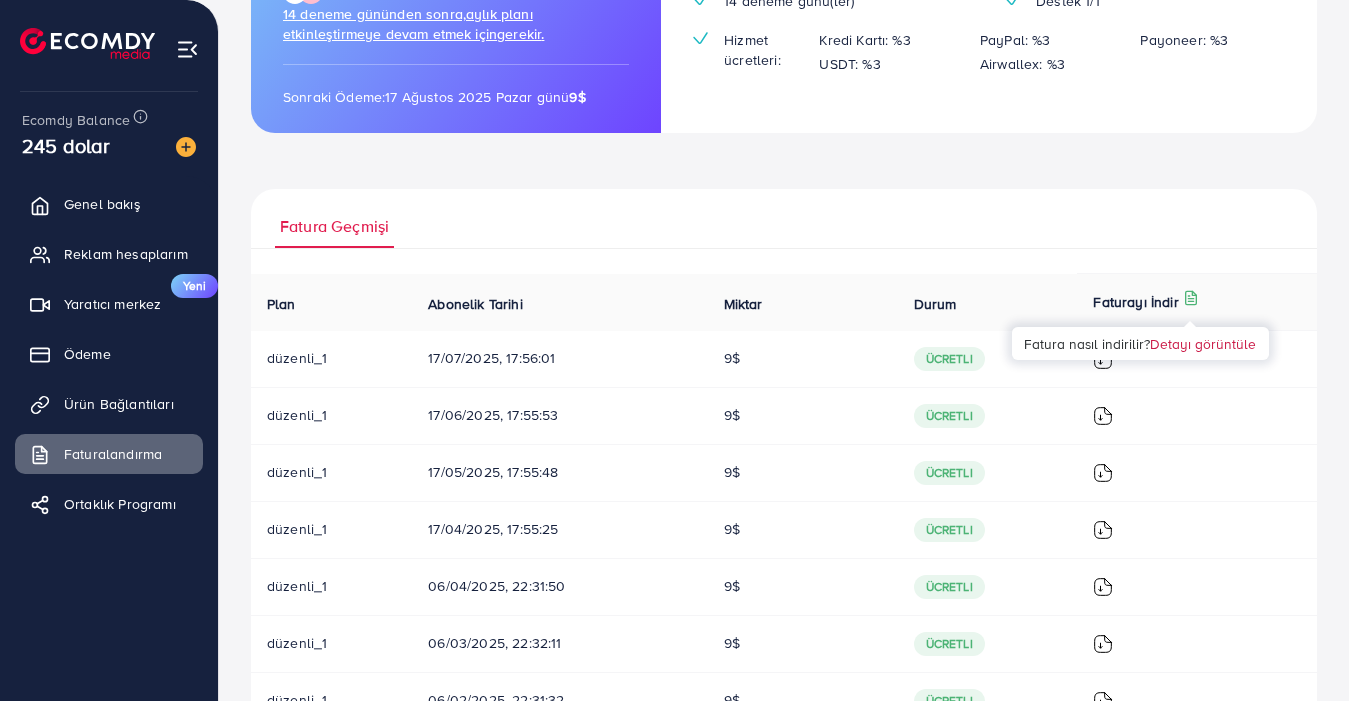 click on "Detayı görüntüle" at bounding box center [1203, 343] 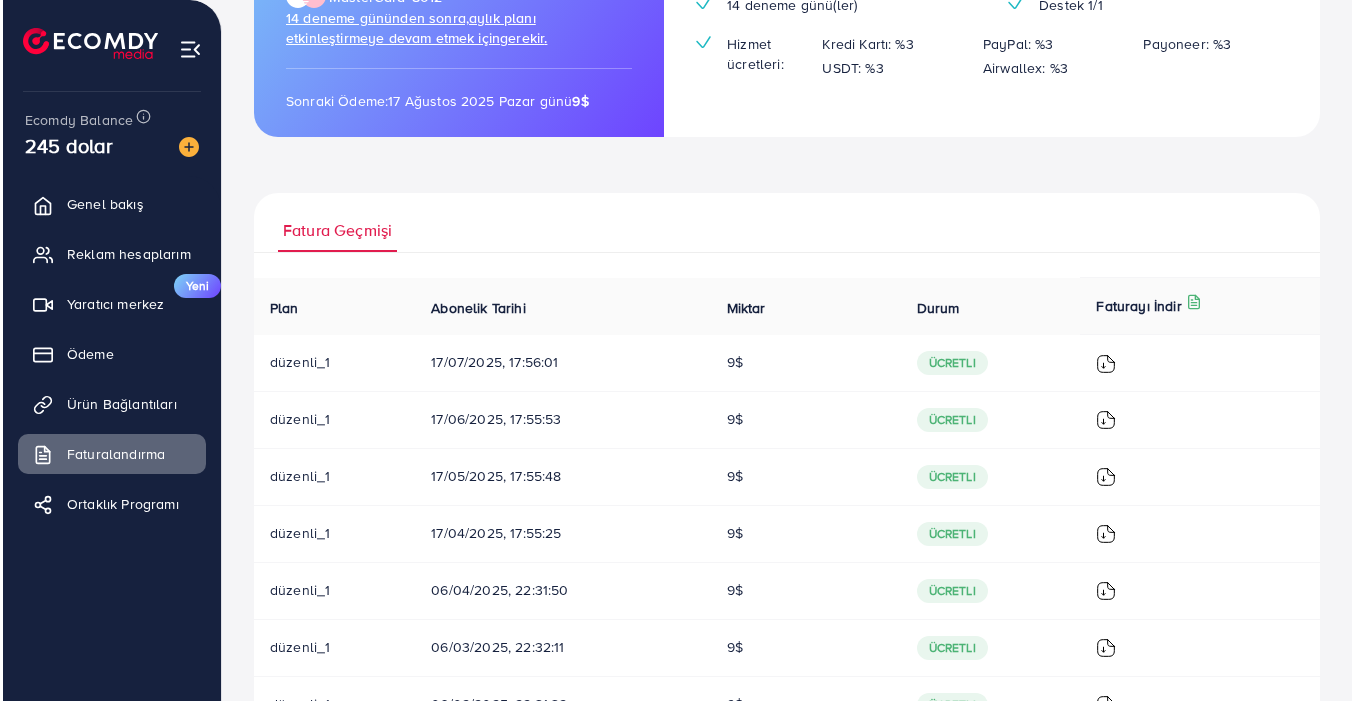 scroll, scrollTop: 318, scrollLeft: 0, axis: vertical 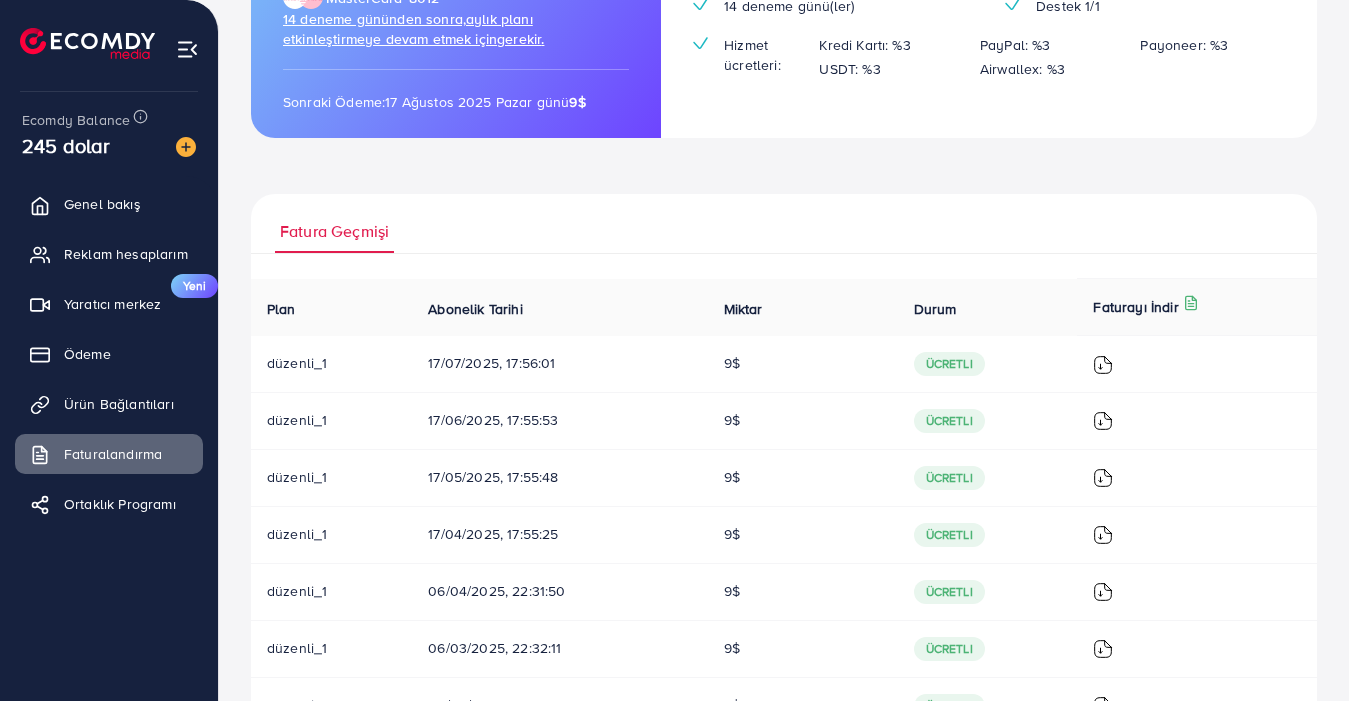 click at bounding box center [1103, 365] 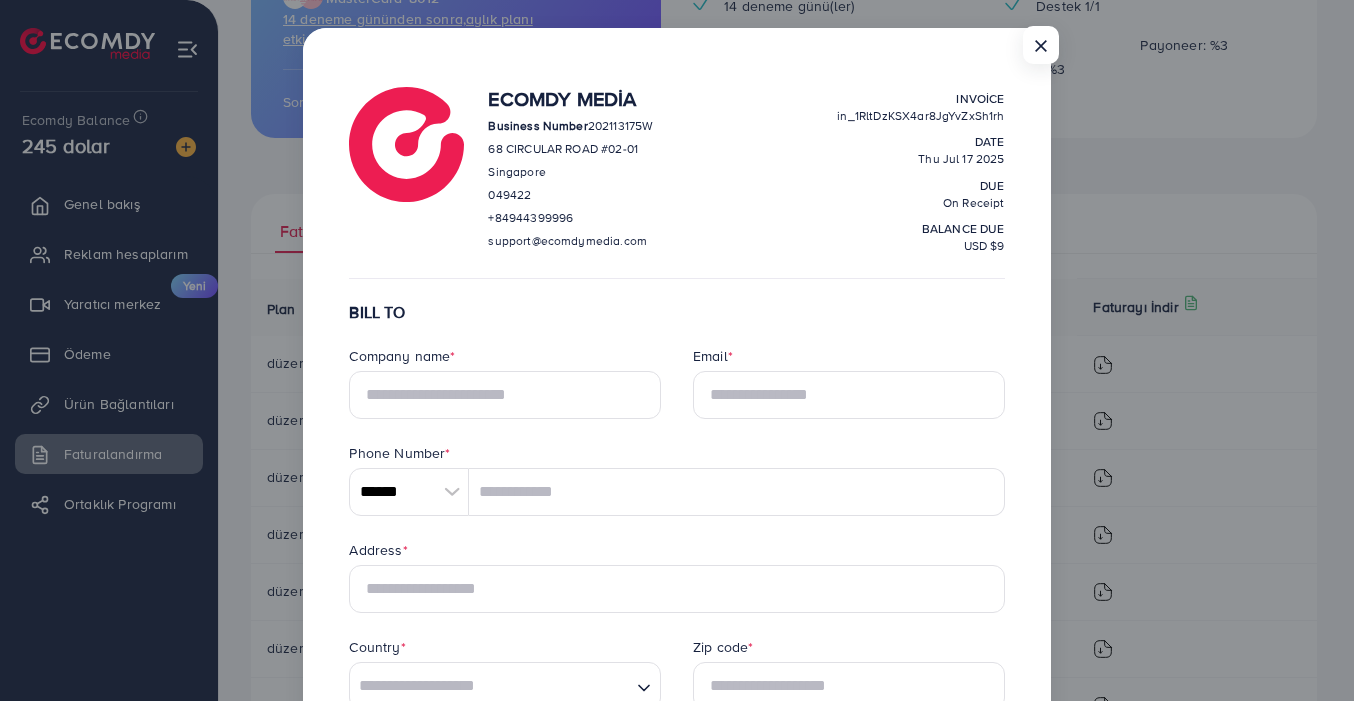 scroll, scrollTop: 15, scrollLeft: 0, axis: vertical 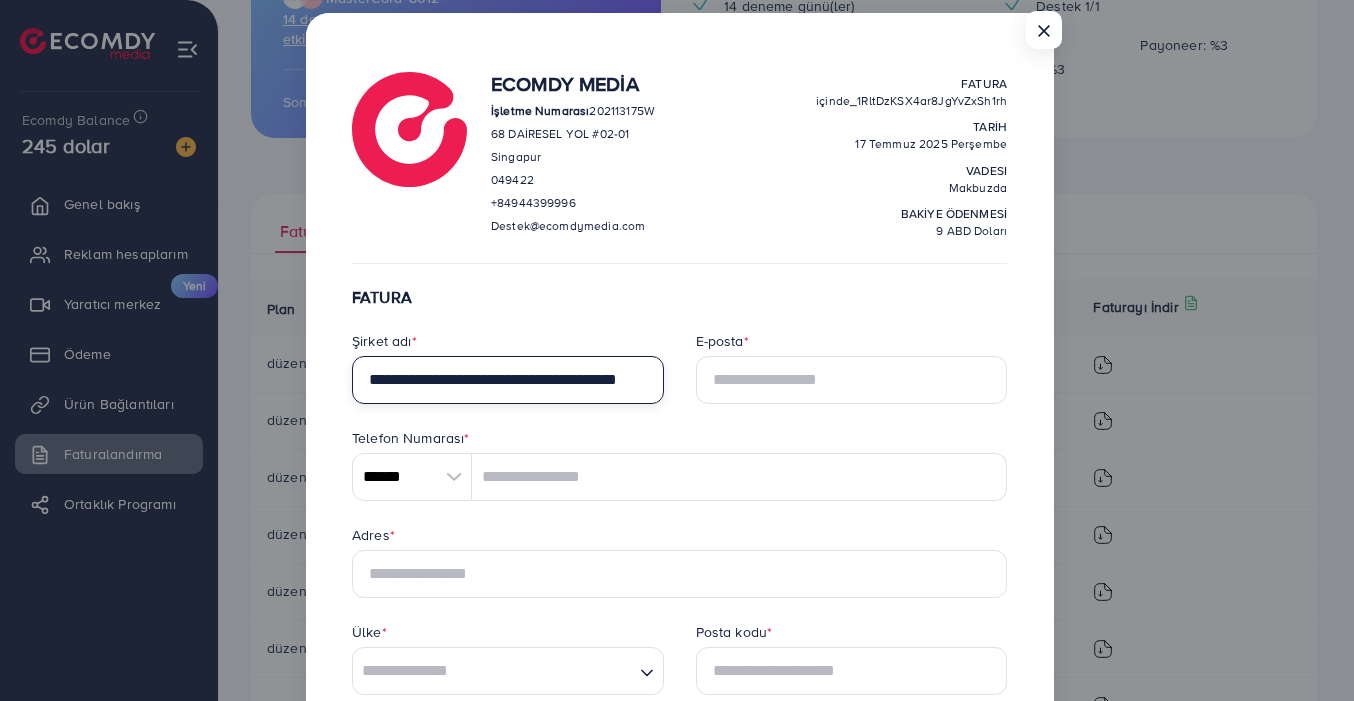 type on "**********" 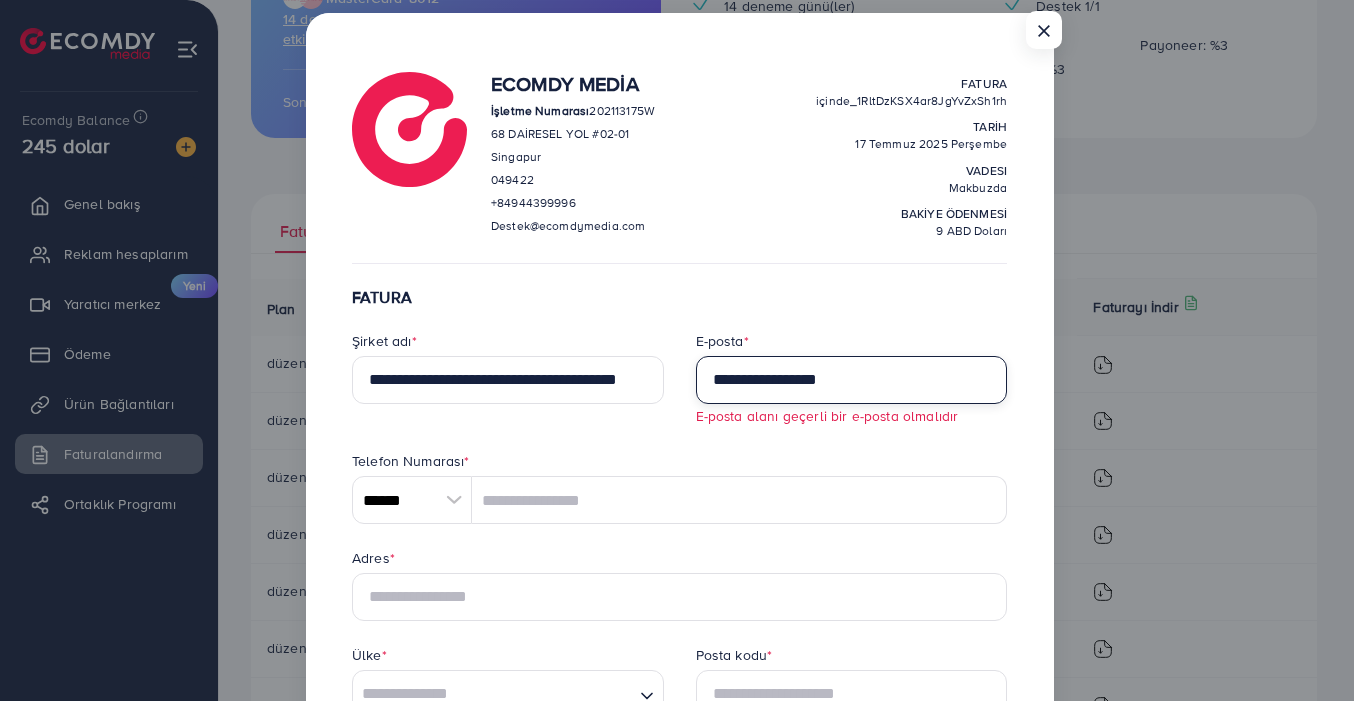 type on "**********" 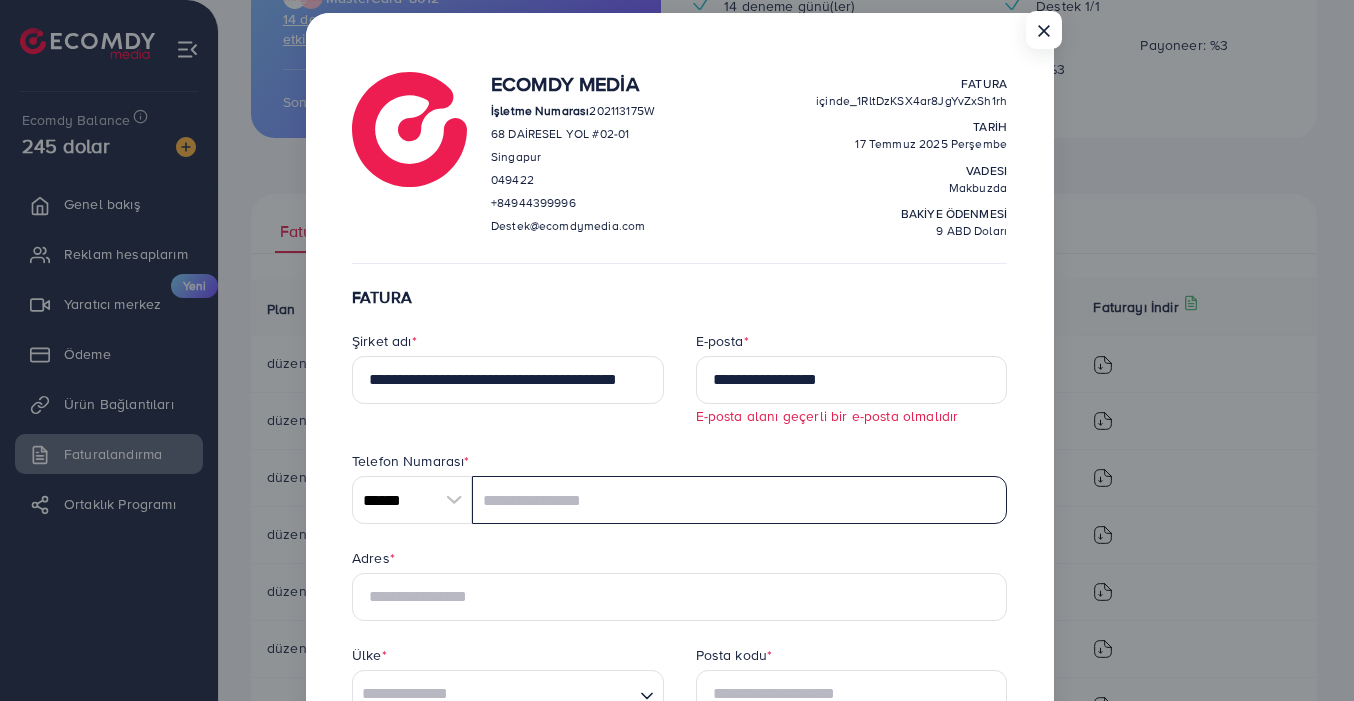 click at bounding box center [739, 500] 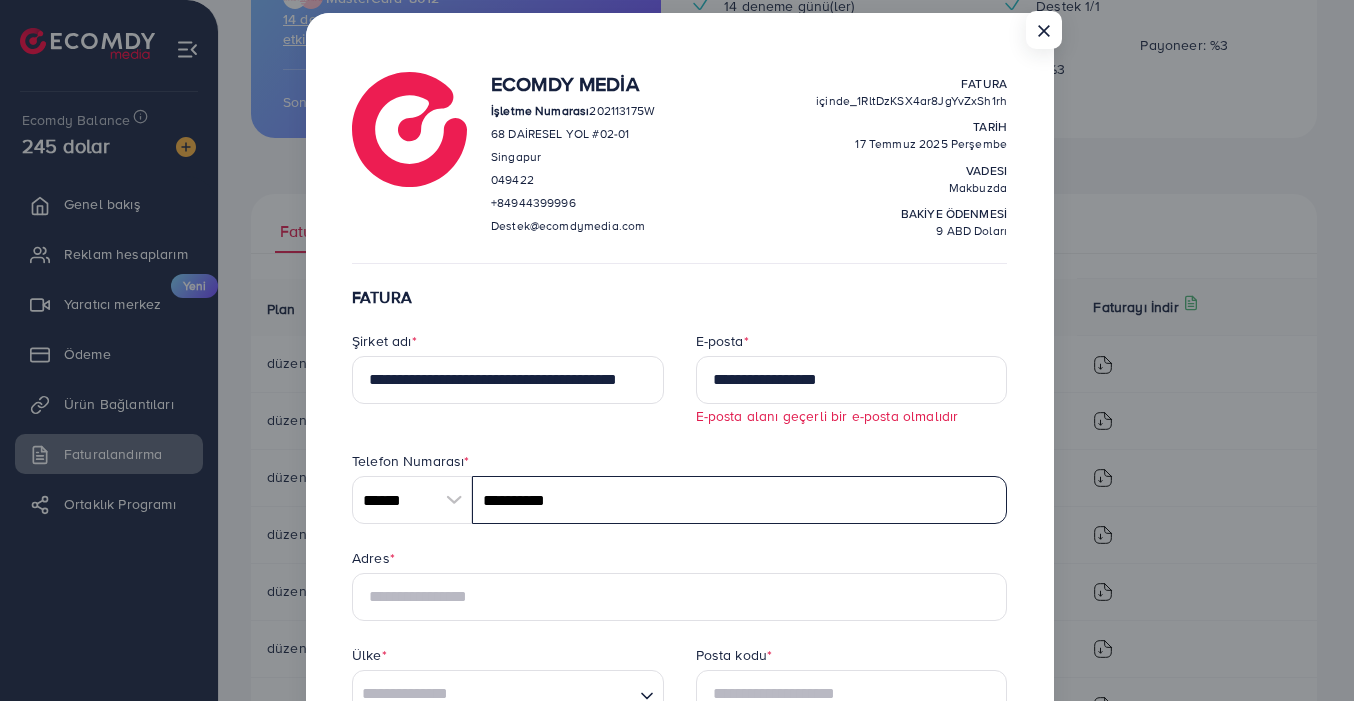 type on "**********" 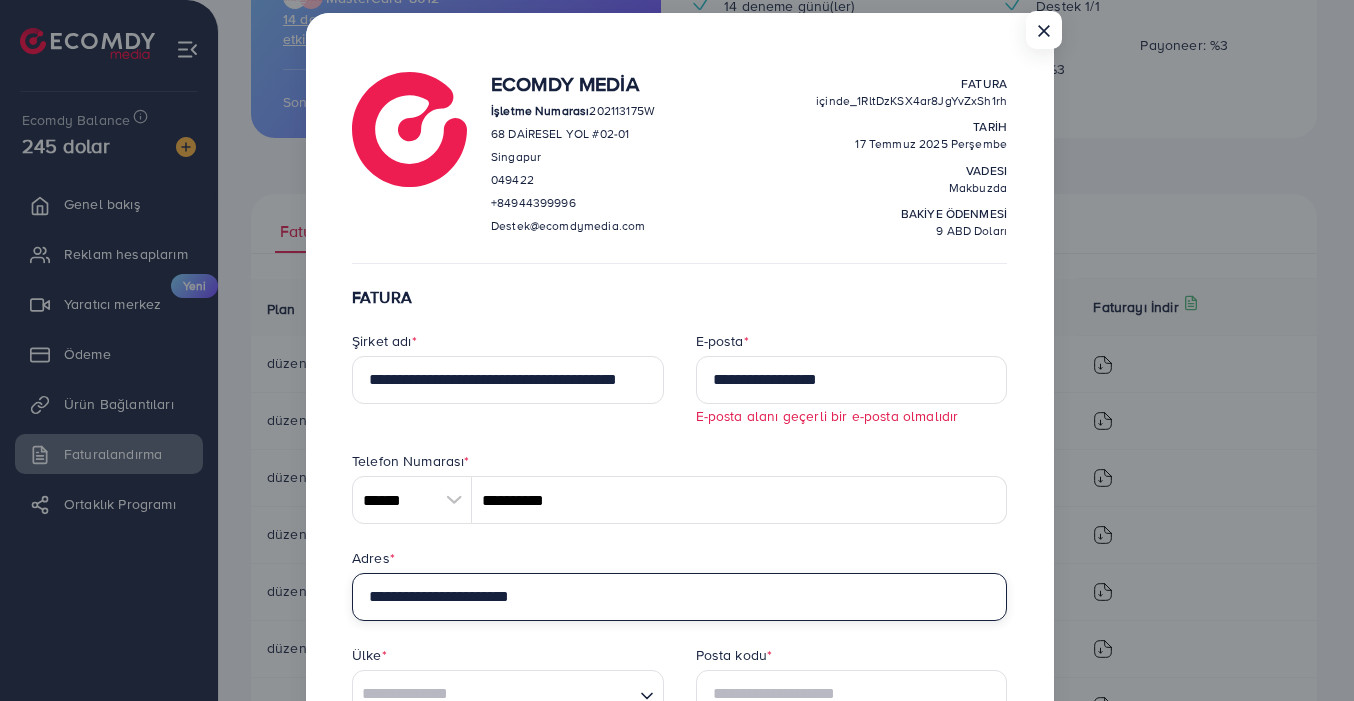 type on "**********" 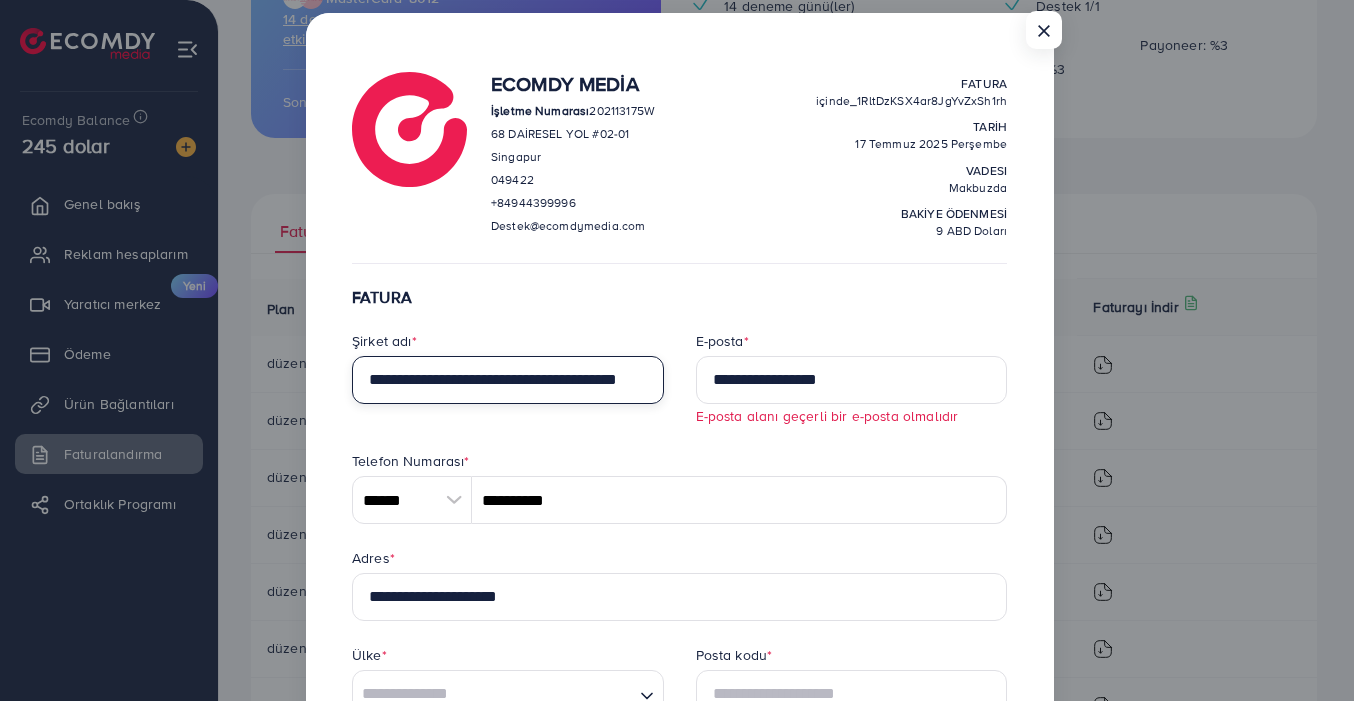 drag, startPoint x: 492, startPoint y: 379, endPoint x: 413, endPoint y: 380, distance: 79.00633 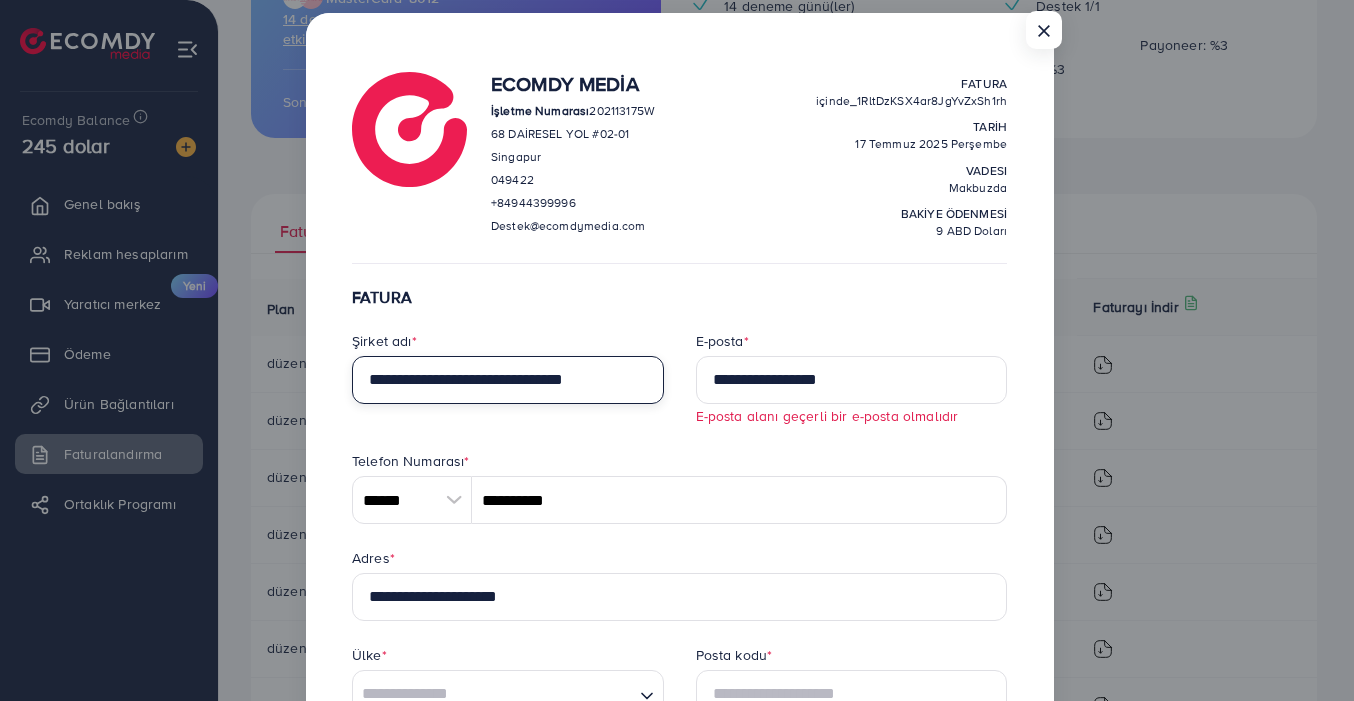 click on "**********" at bounding box center (508, 380) 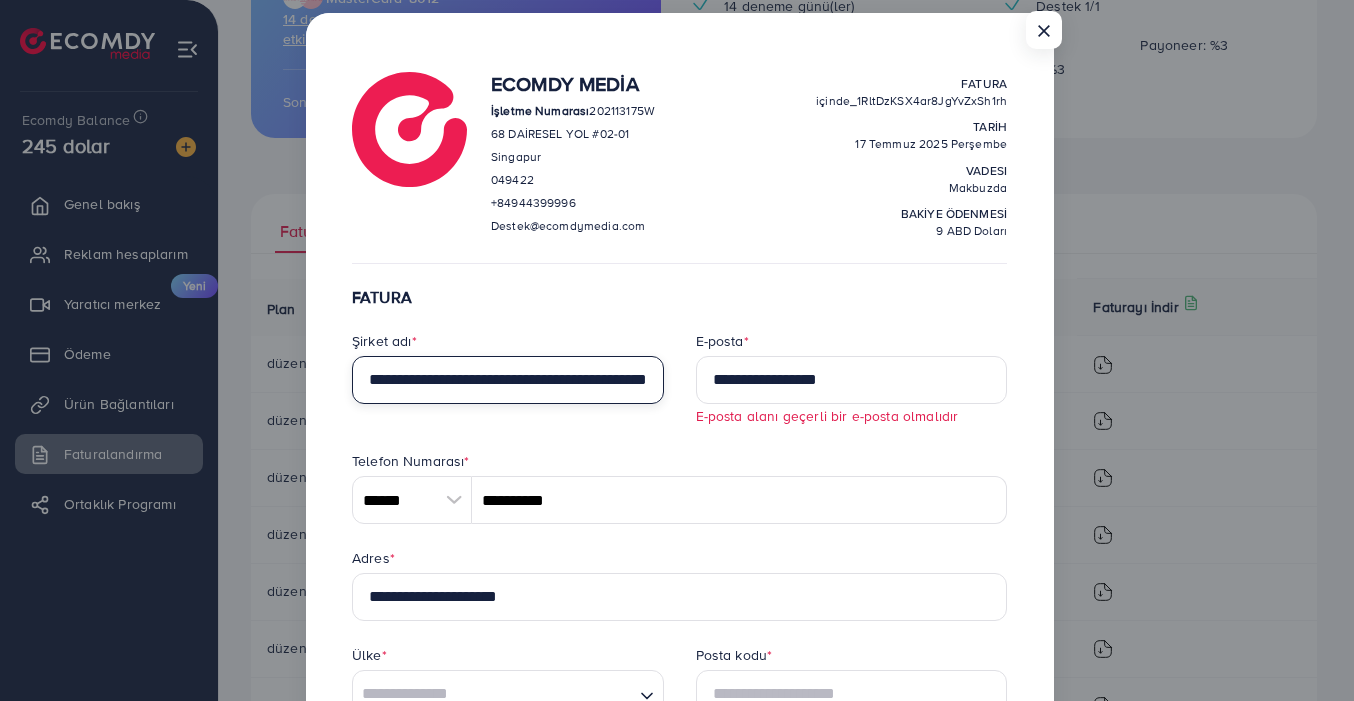 type on "**********" 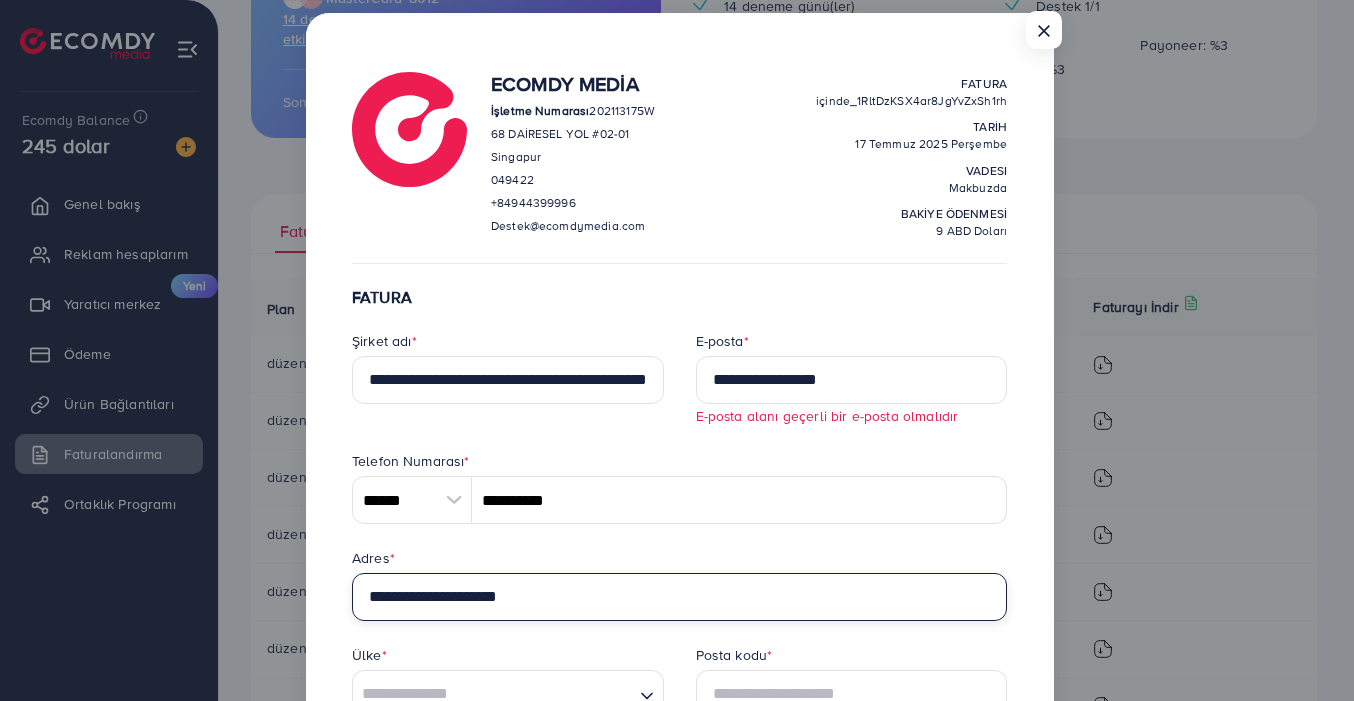 click on "**********" at bounding box center [679, 597] 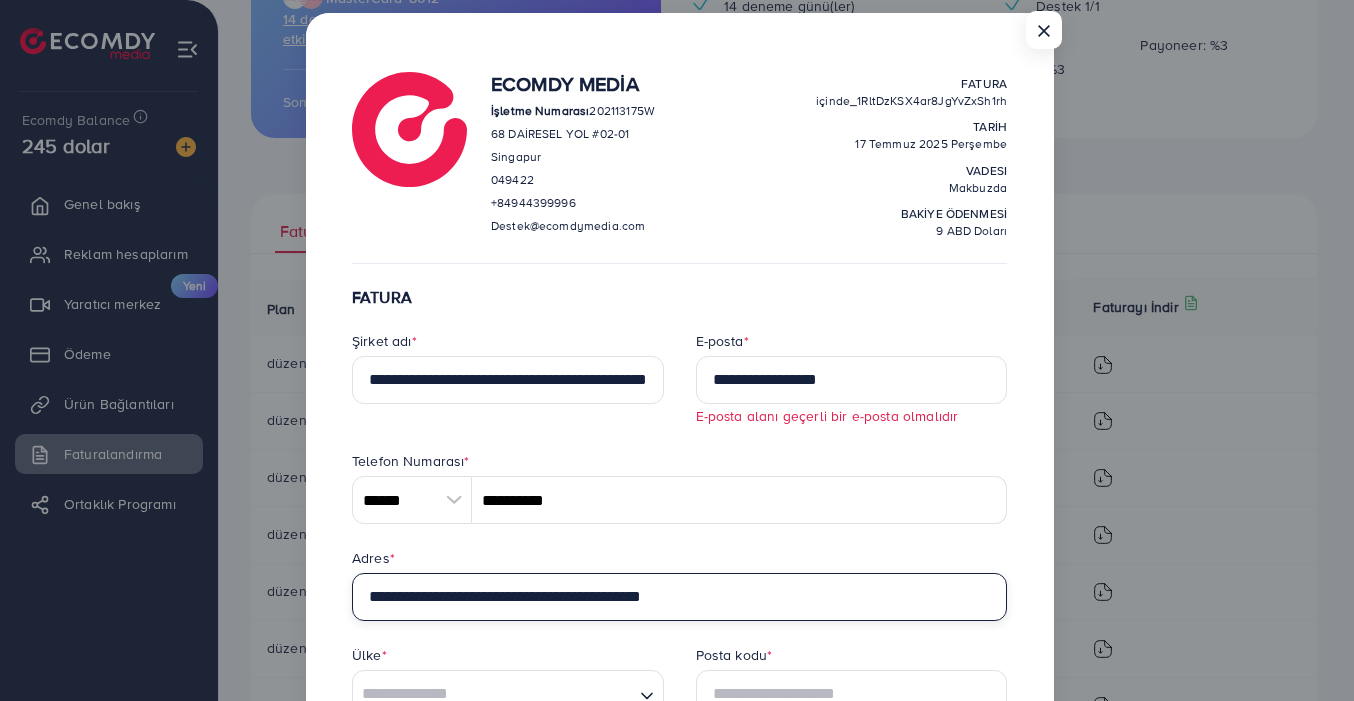 click on "**********" at bounding box center (679, 597) 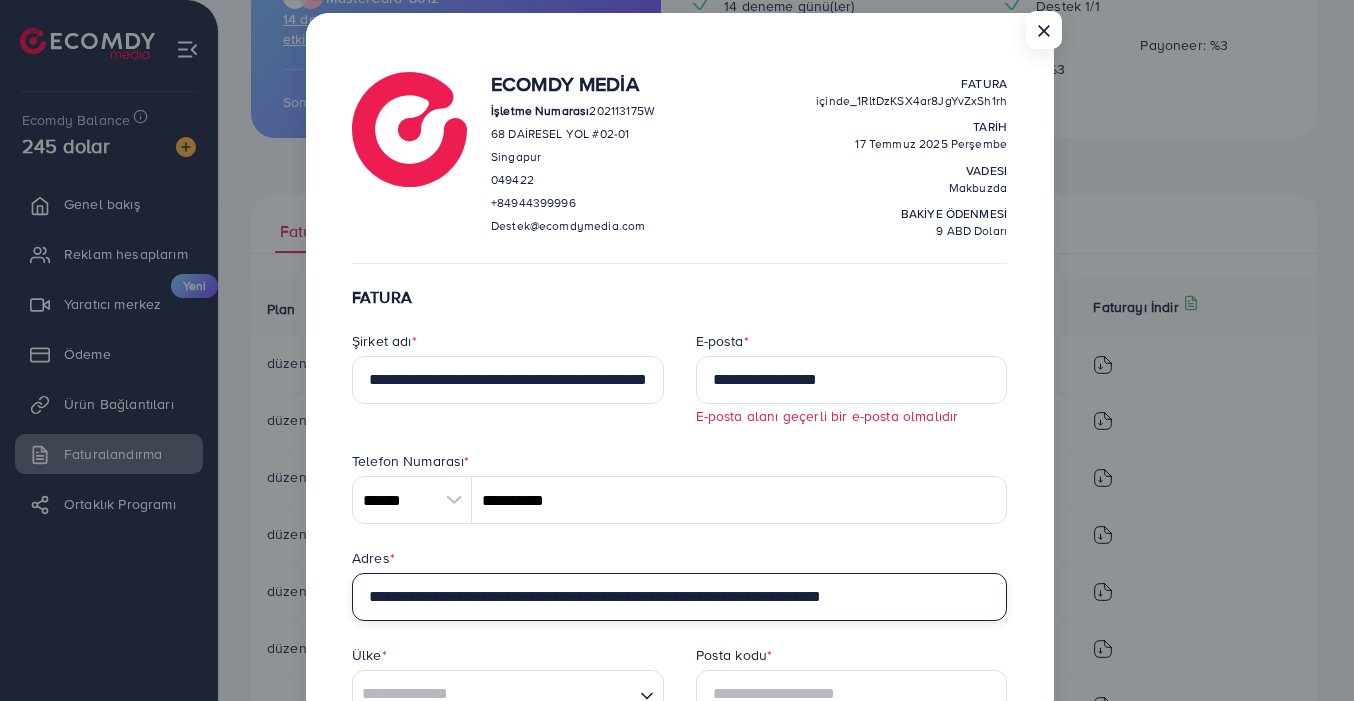 type on "**********" 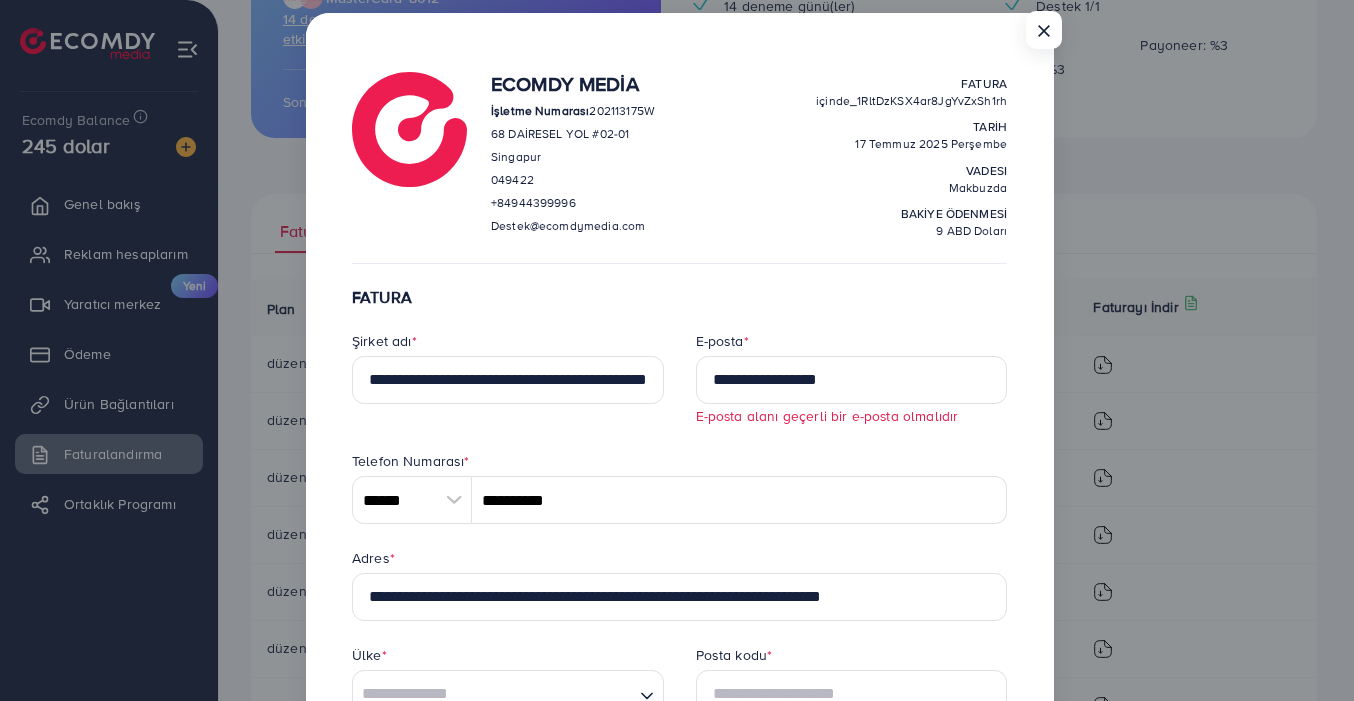 click at bounding box center (493, 694) 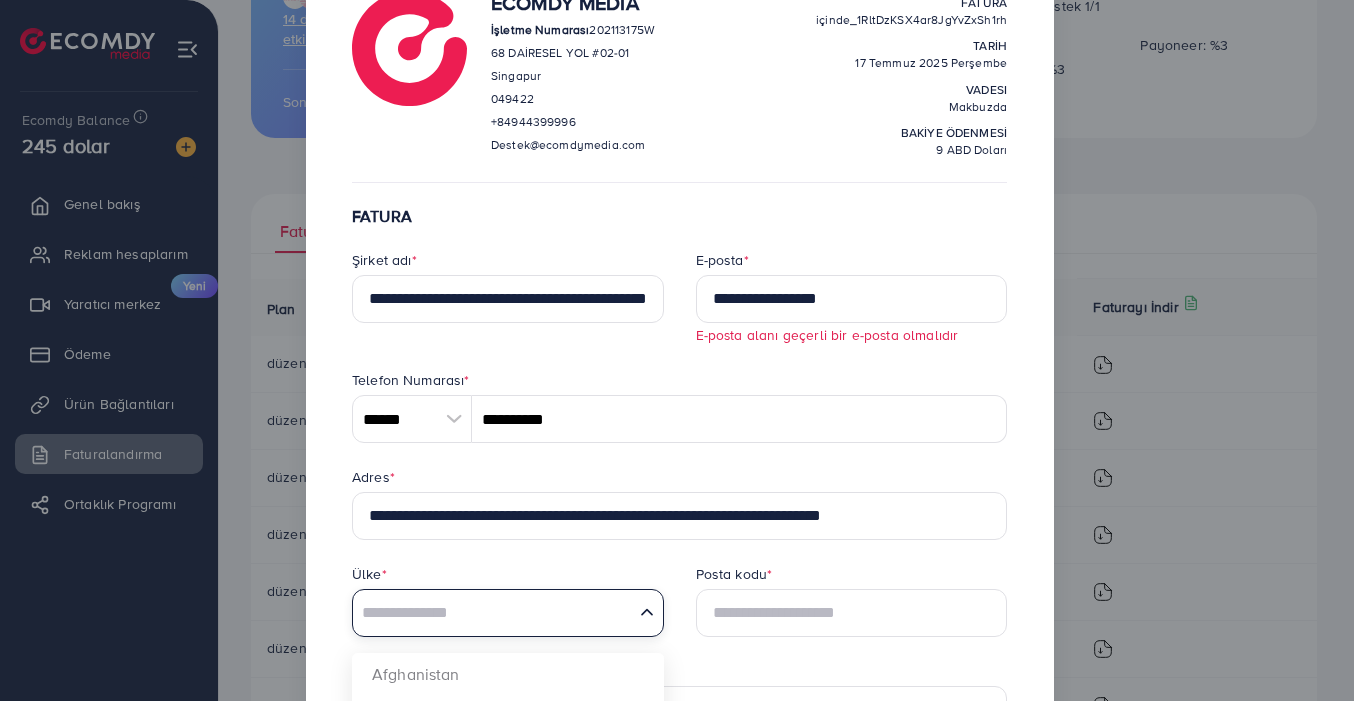 scroll, scrollTop: 108, scrollLeft: 0, axis: vertical 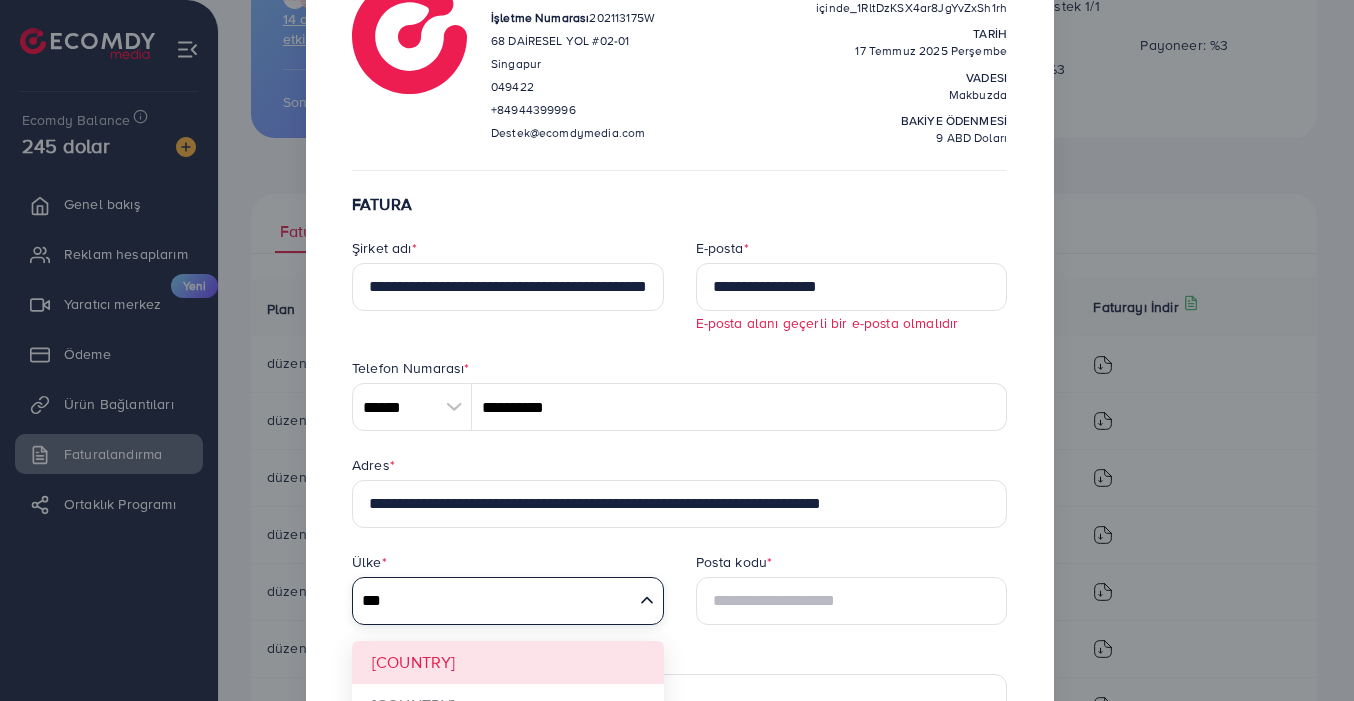 type on "***" 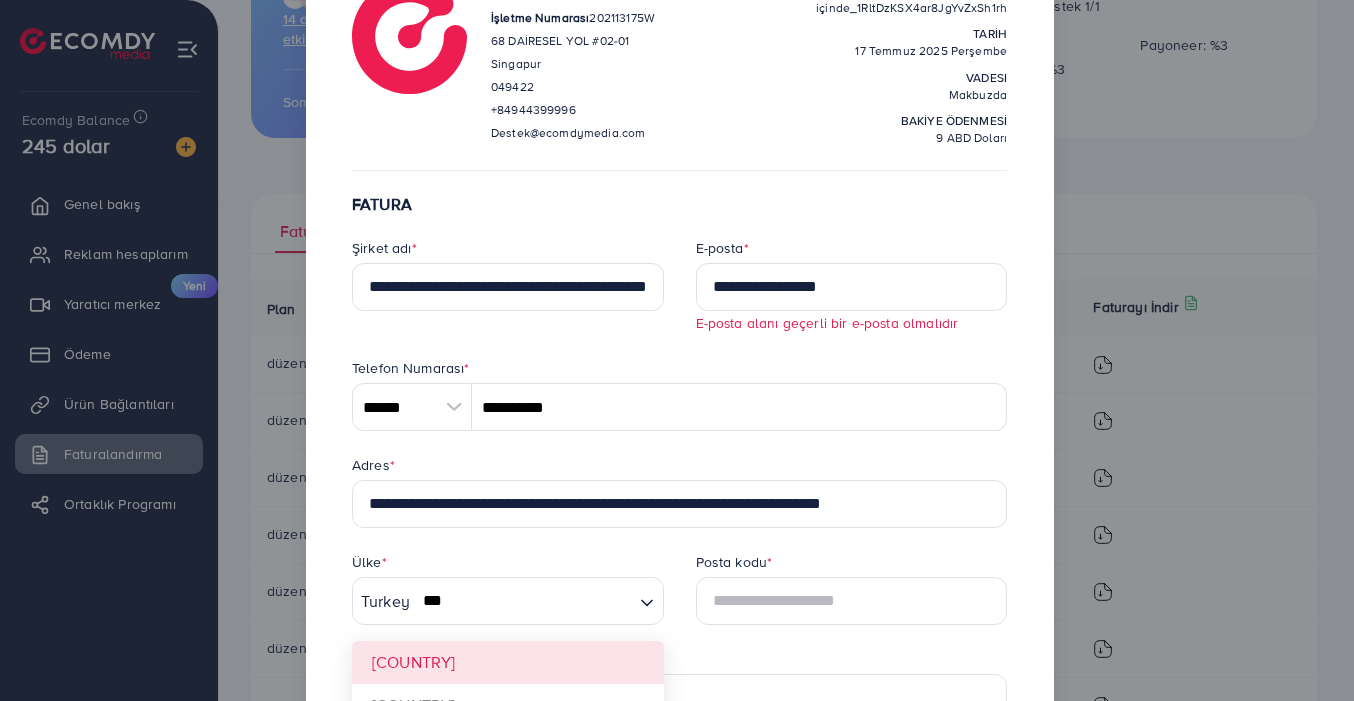 type 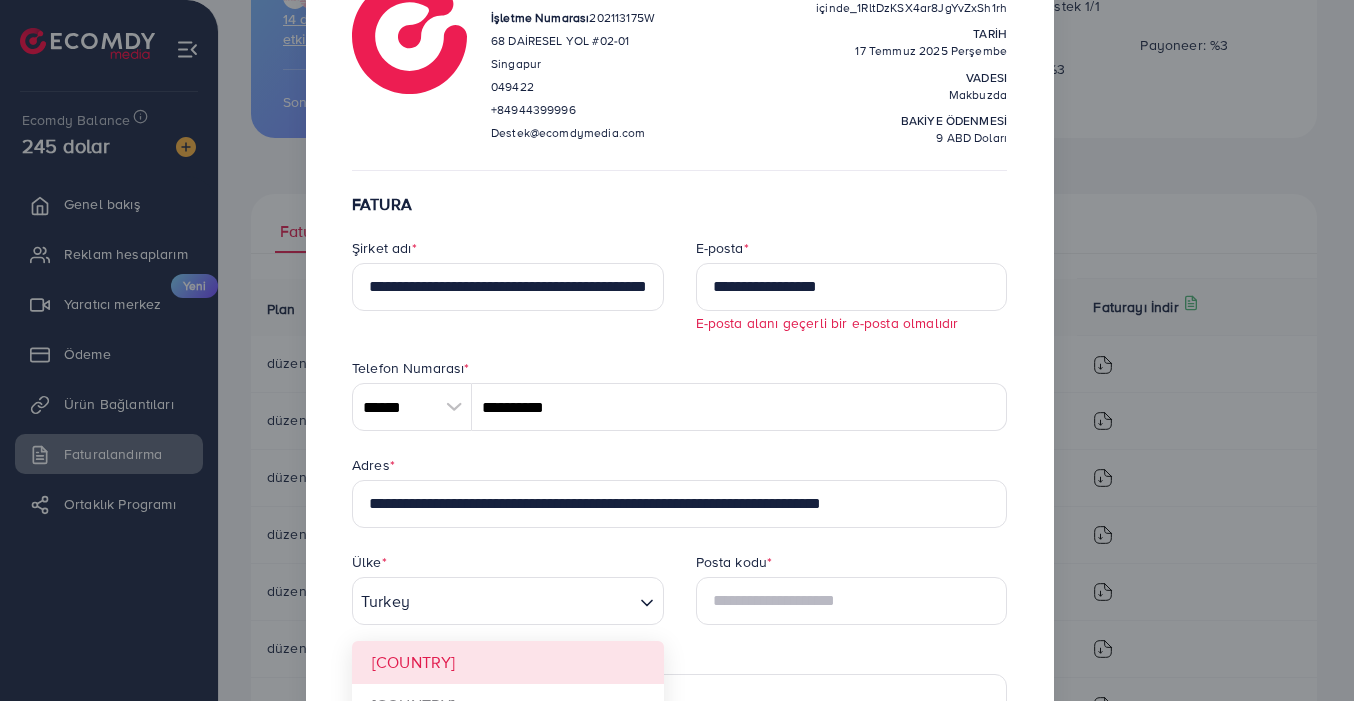 click on "Afghanistan ([COUNTRY]) Albania ([COUNTRY]) Algeria ([COUNTRY]) American Samoa ([COUNTRY]) Andorra ([COUNTRY]) Angola ([COUNTRY]) Anguilla ([COUNTRY]) Antigua and Barbuda ([COUNTRY]) Argentina ([COUNTRY]) Armenia ([COUNTRY]) Aruba ([COUNTRY]) Australia ([COUNTRY]) Austria ([COUNTRY]) Azerbaijan ([COUNTRY]) Bahamas ([COUNTRY]) Bahrain ([COUNTRY]) Bangladesh ([COUNTRY]) Barbados ([COUNTRY]) Belarus ([COUNTRY]) Belgium ([COUNTRY]) Belize ([COUNTRY]) Benin ([COUNTRY]) Bermuda ([COUNTRY]) Bhutan ([COUNTRY]) Bolivia ([COUNTRY]) Bosnia and Herzegovina ([COUNTRY])" at bounding box center (679, 662) 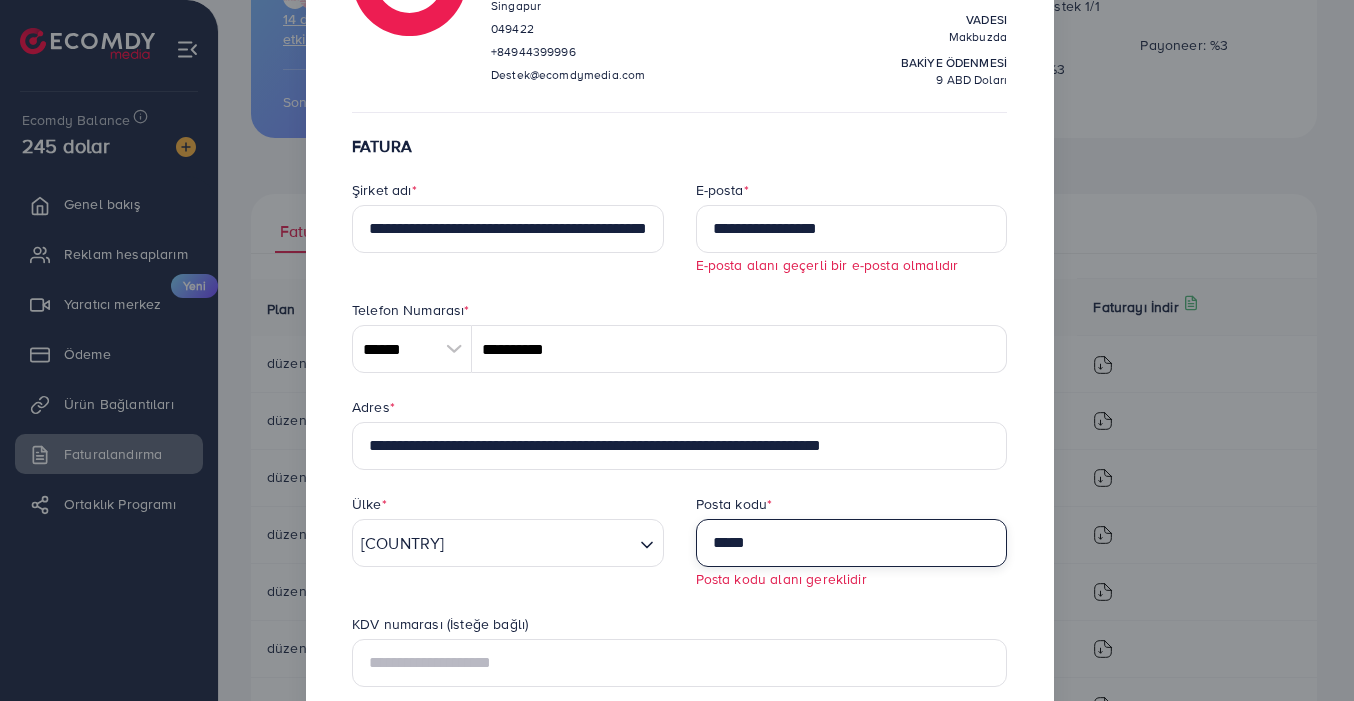 scroll, scrollTop: 175, scrollLeft: 0, axis: vertical 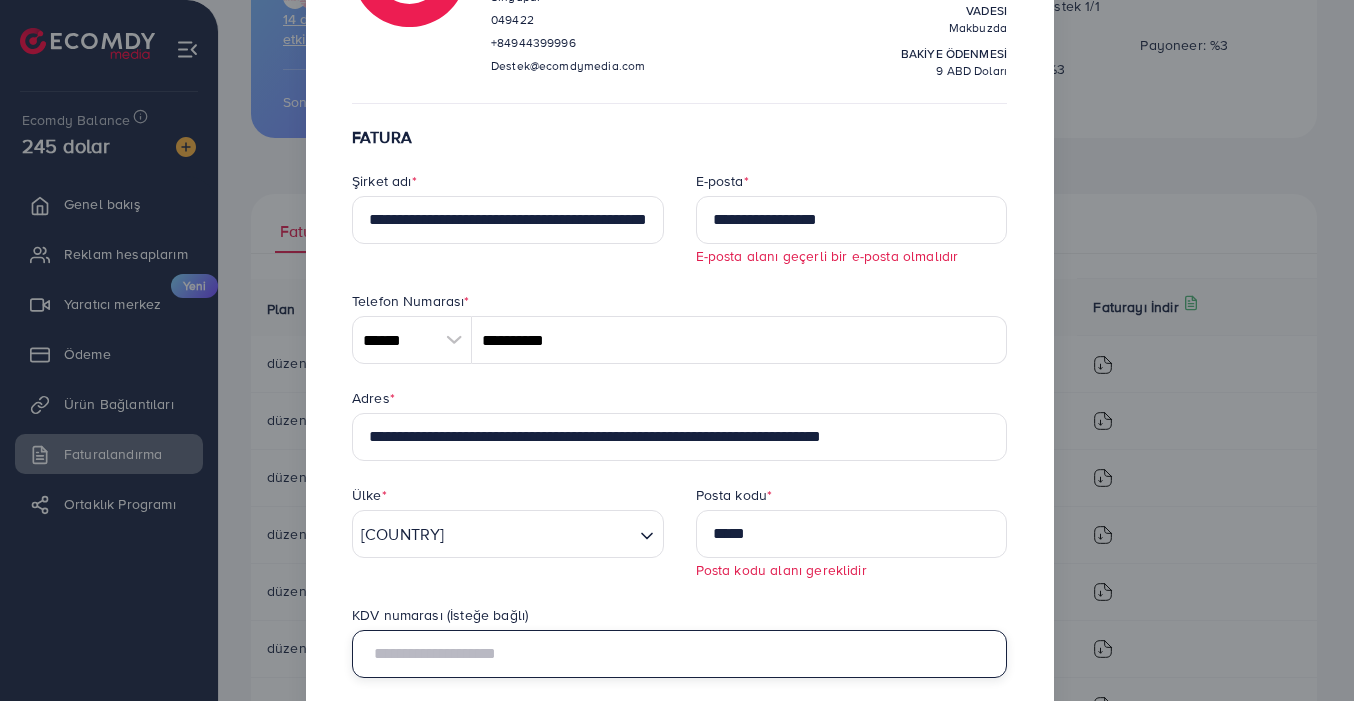 click at bounding box center [679, 654] 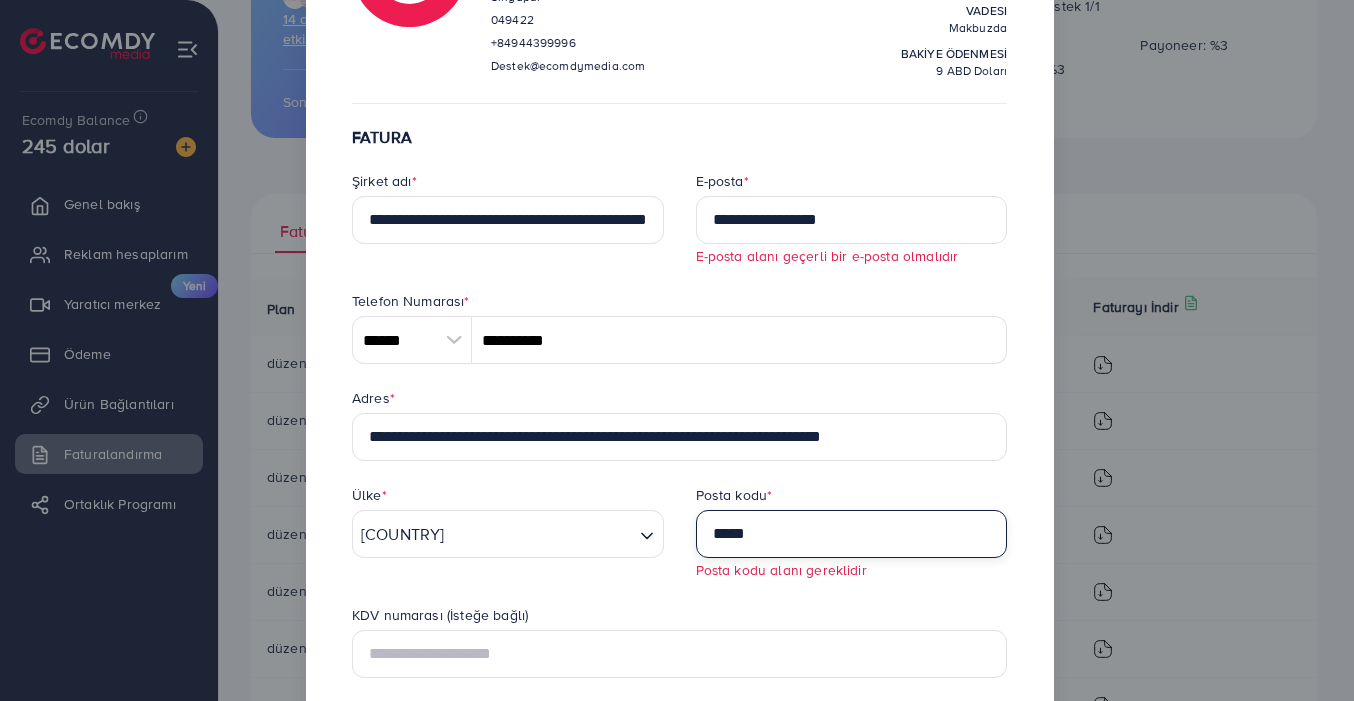 click on "*****" at bounding box center [852, 534] 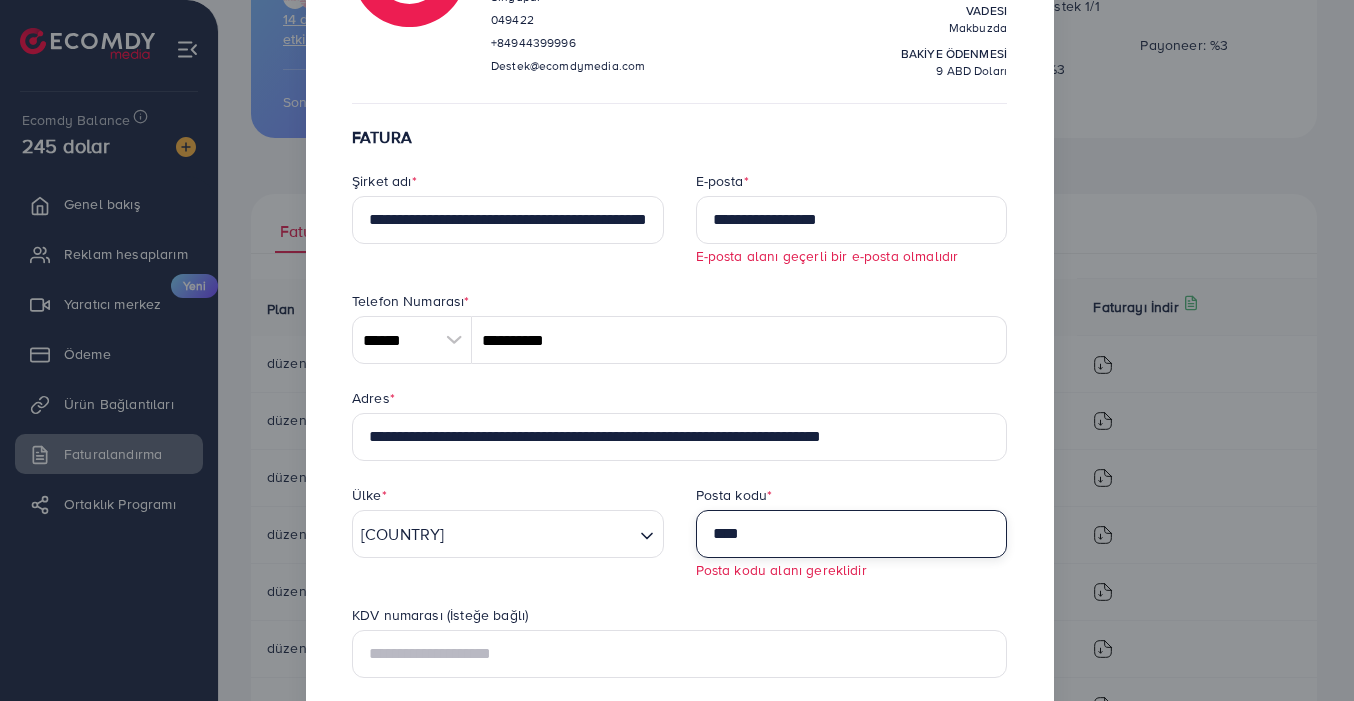 click on "****" at bounding box center (852, 534) 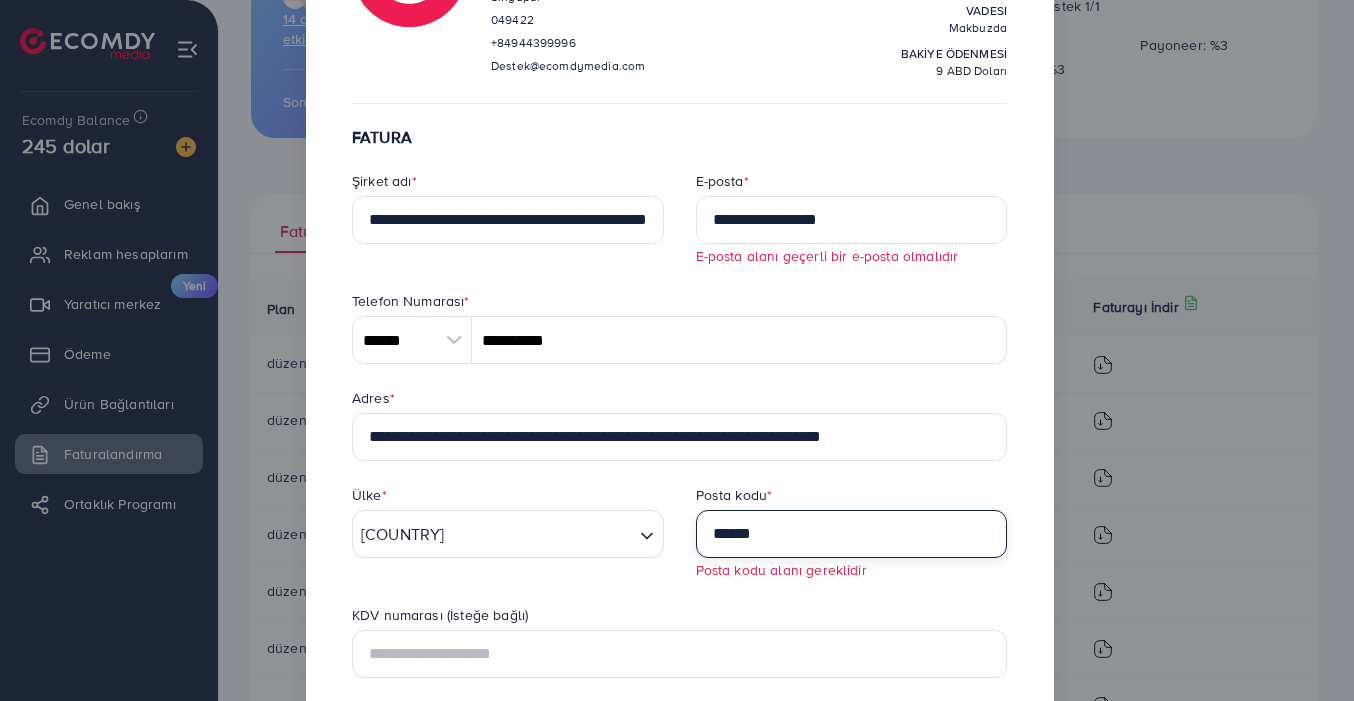 type on "*****" 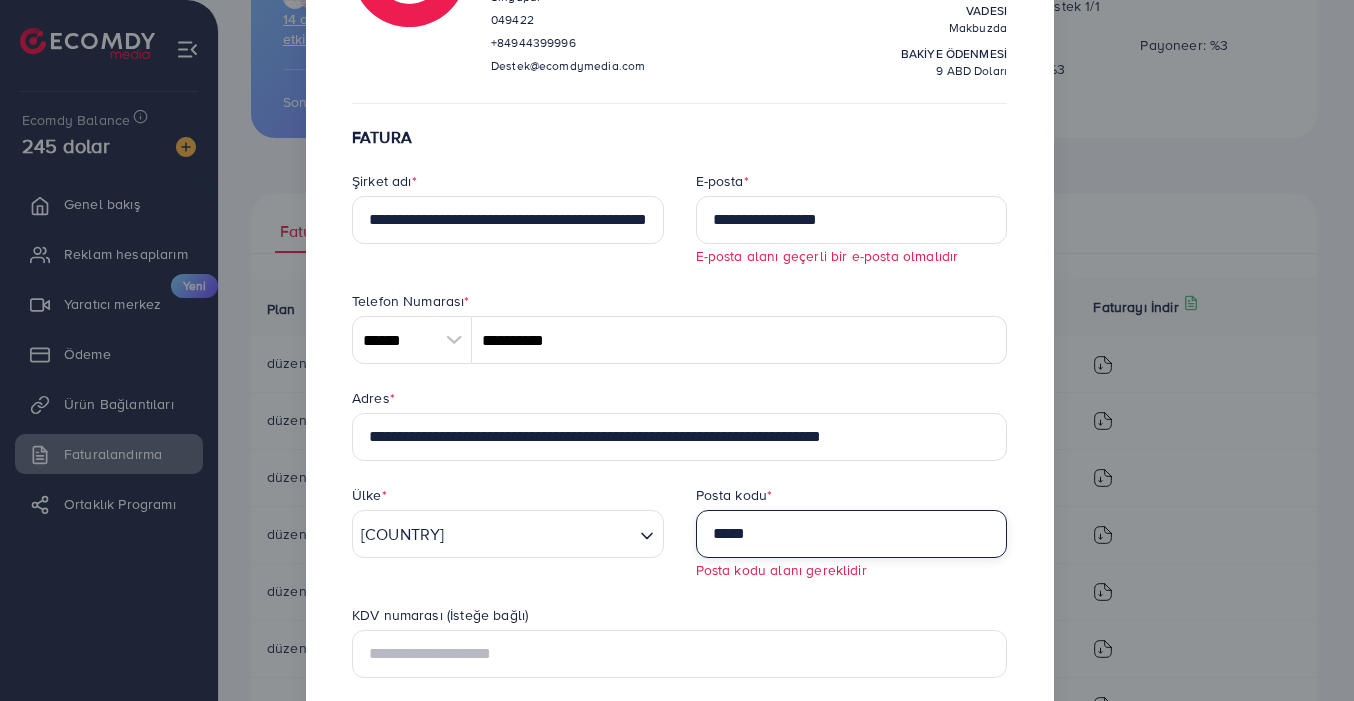 click on "*****" at bounding box center [852, 534] 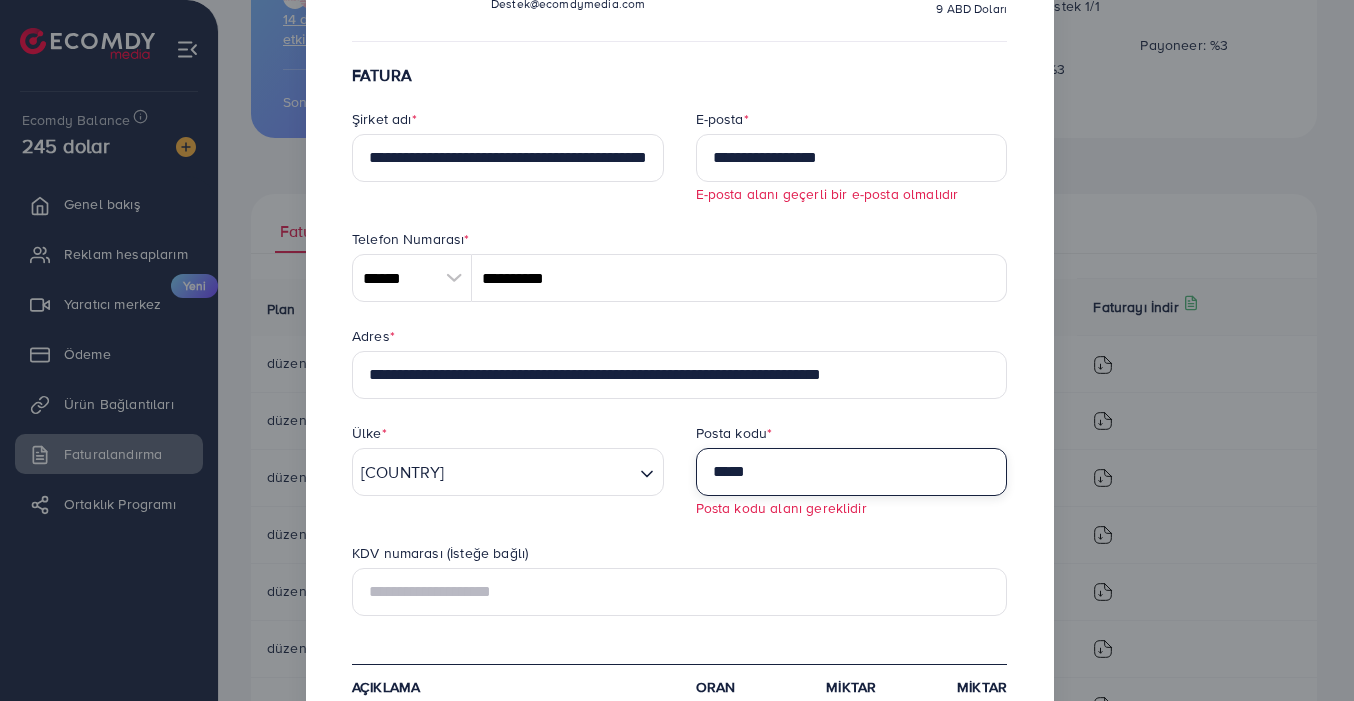 scroll, scrollTop: 251, scrollLeft: 0, axis: vertical 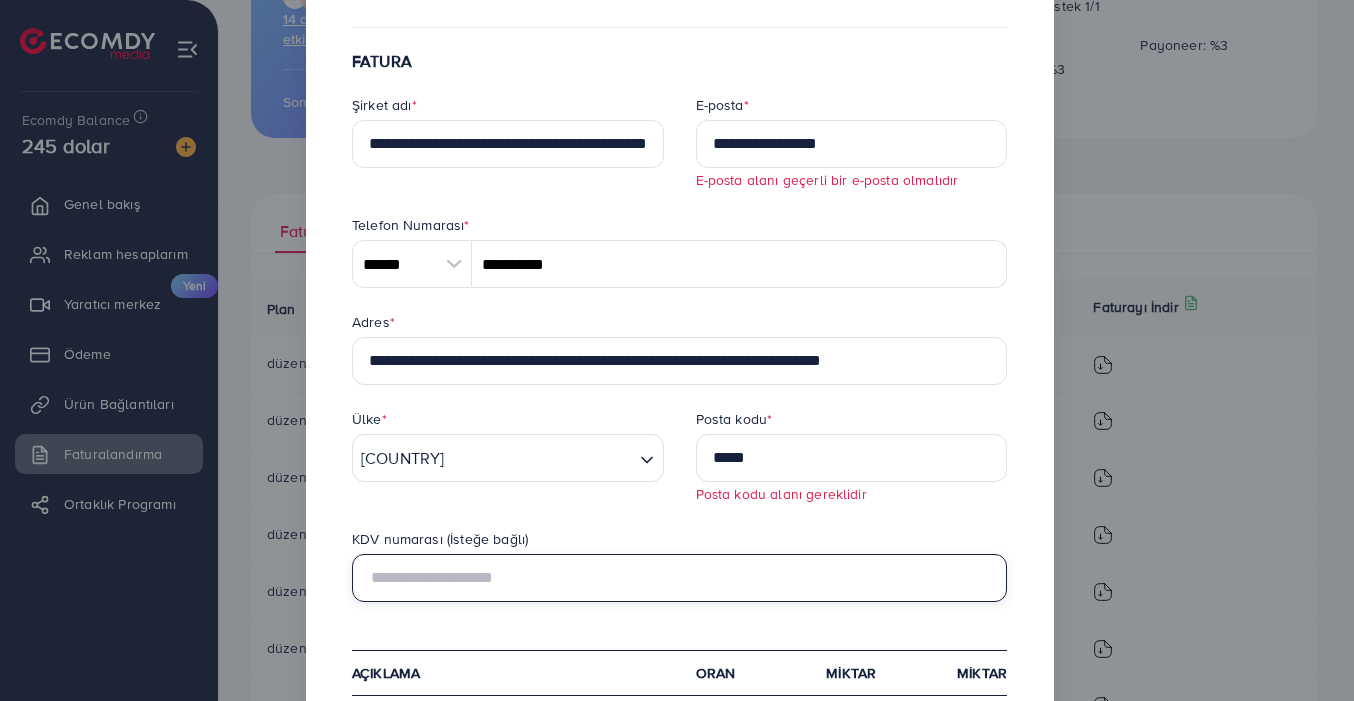 click at bounding box center (679, 578) 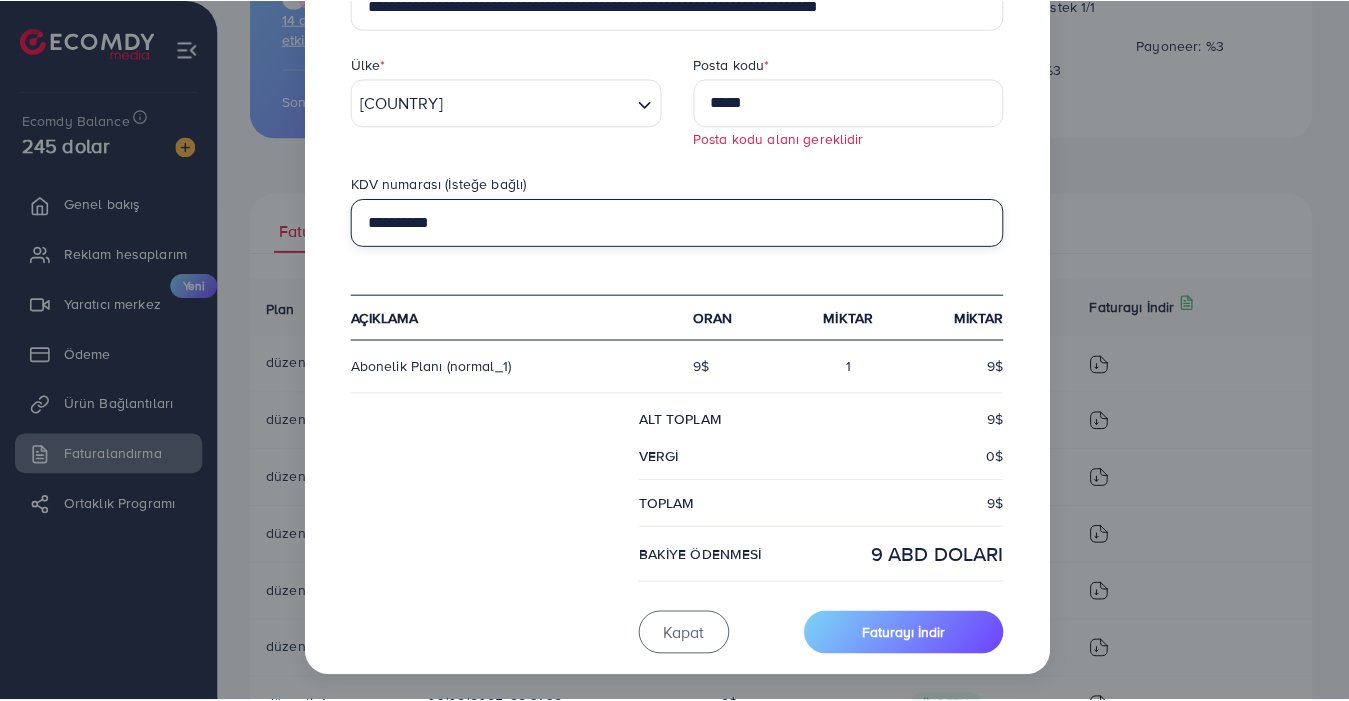 scroll, scrollTop: 605, scrollLeft: 0, axis: vertical 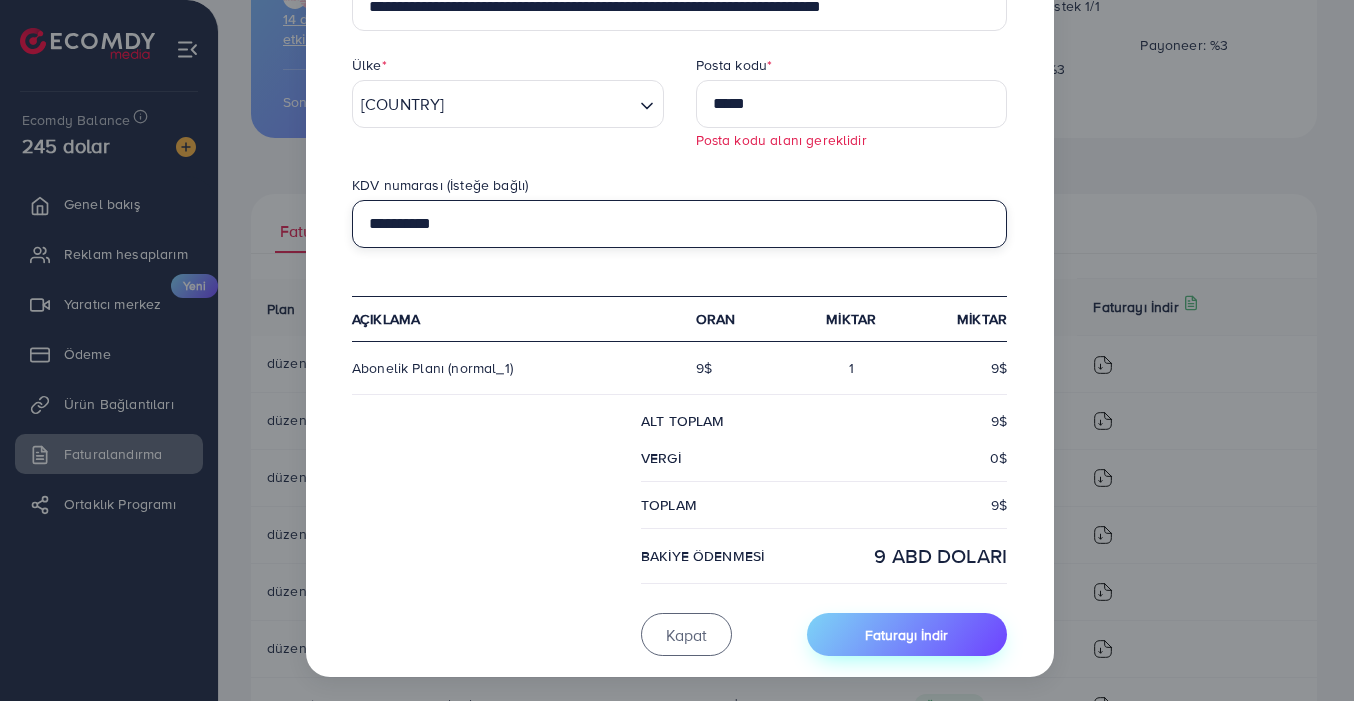 type on "**********" 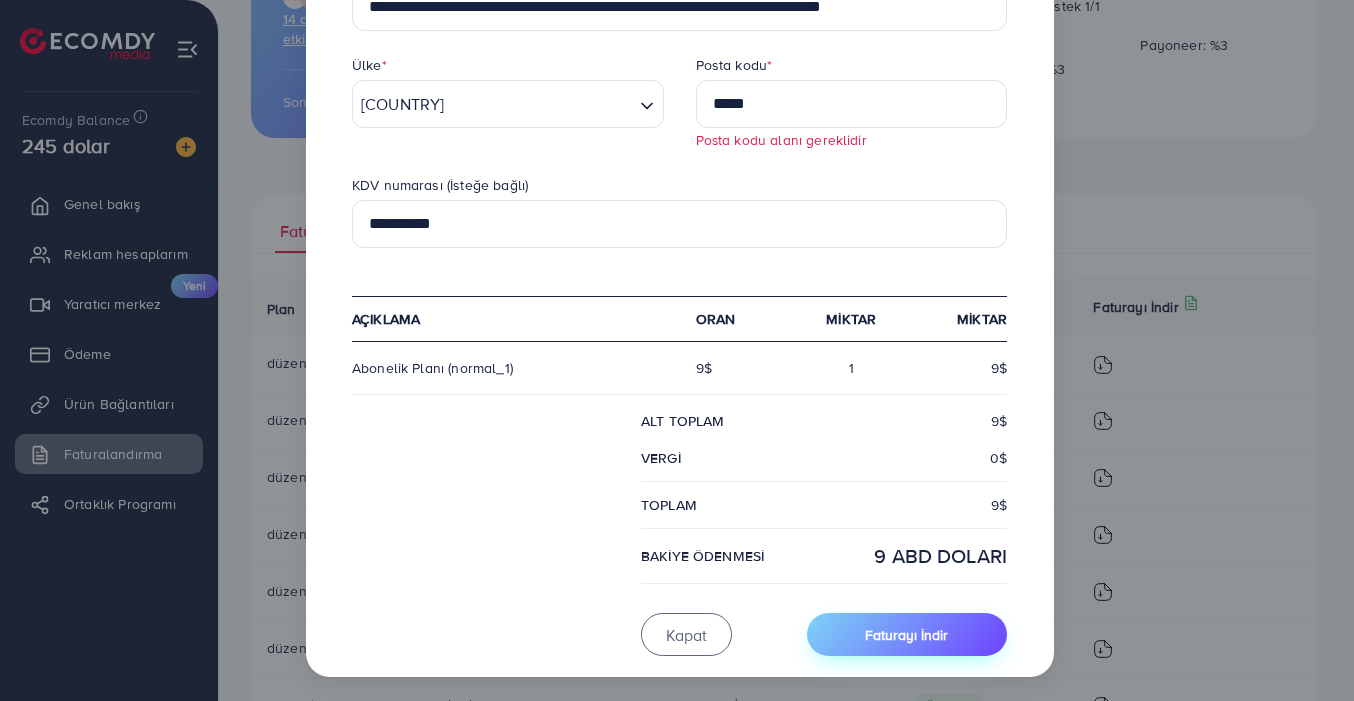 click on "Faturayı İndir" at bounding box center (906, 635) 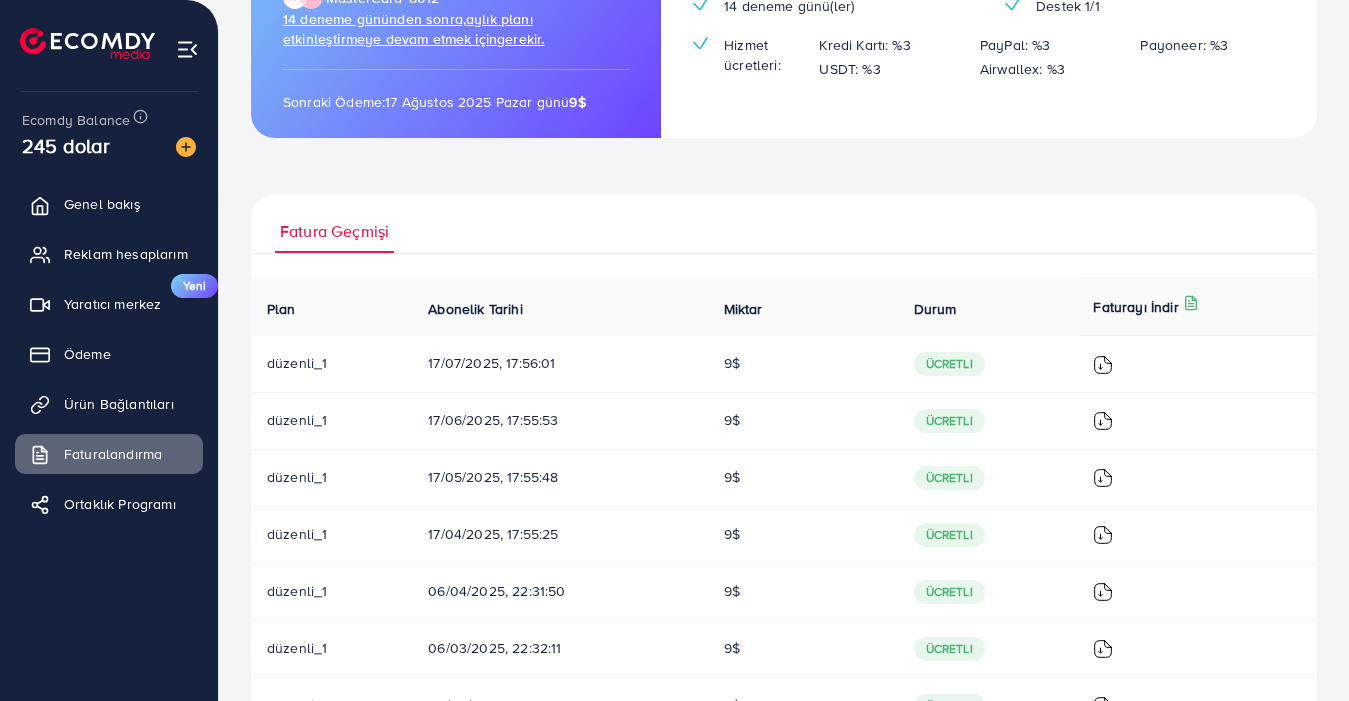 click on "Fatura Geçmişi" at bounding box center (784, 224) 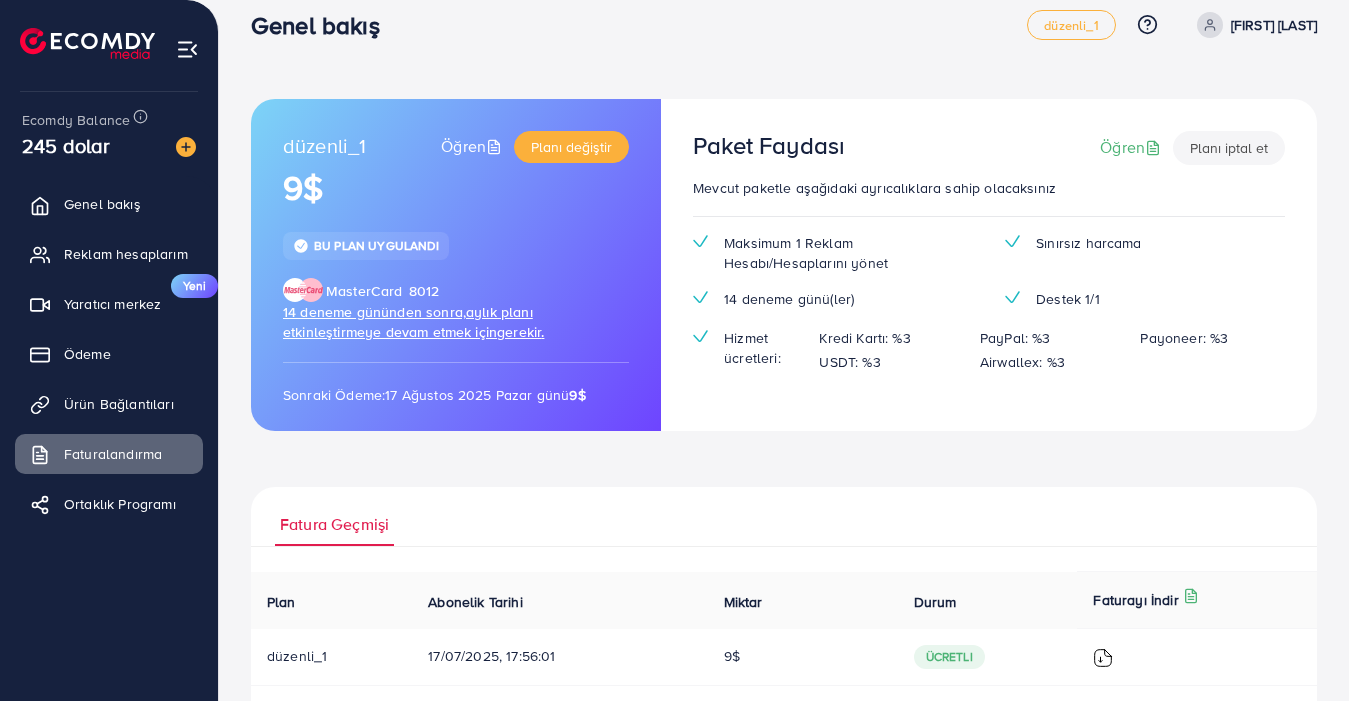 scroll, scrollTop: 18, scrollLeft: 0, axis: vertical 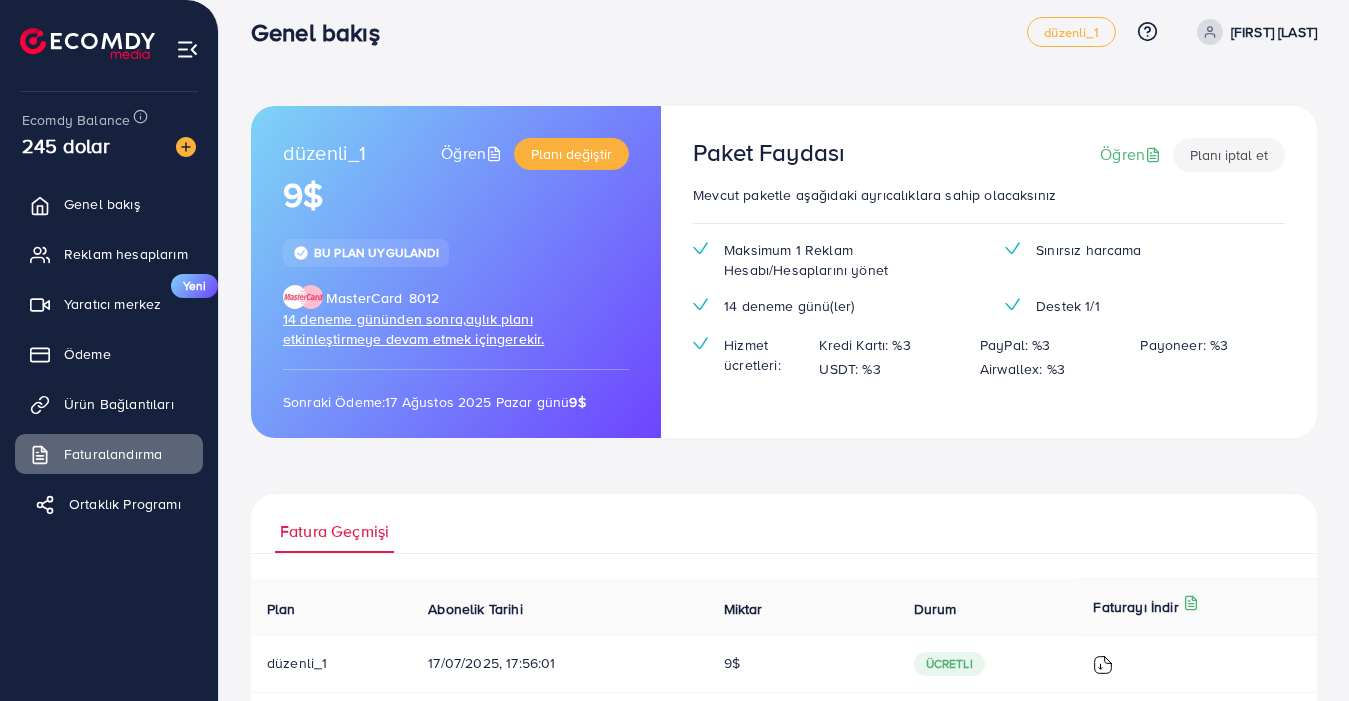 click on "Ortaklık Programı" at bounding box center [125, 504] 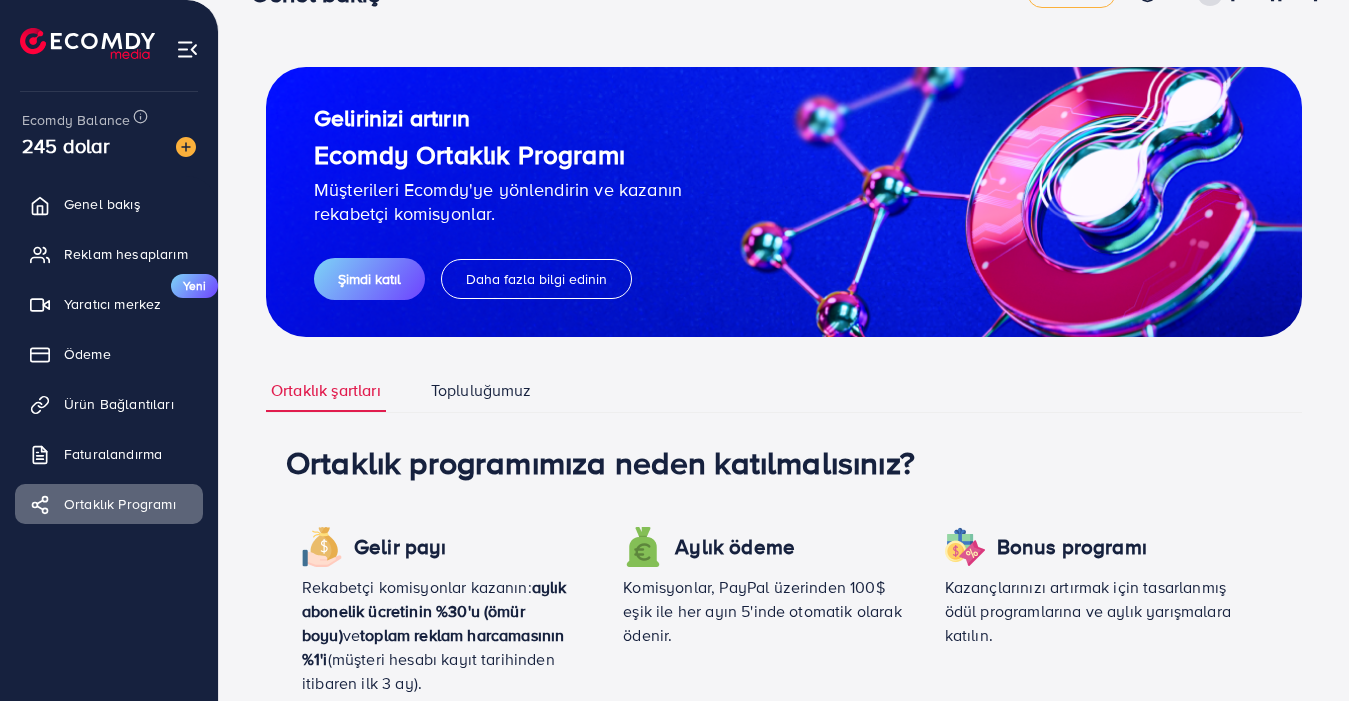 scroll, scrollTop: 75, scrollLeft: 0, axis: vertical 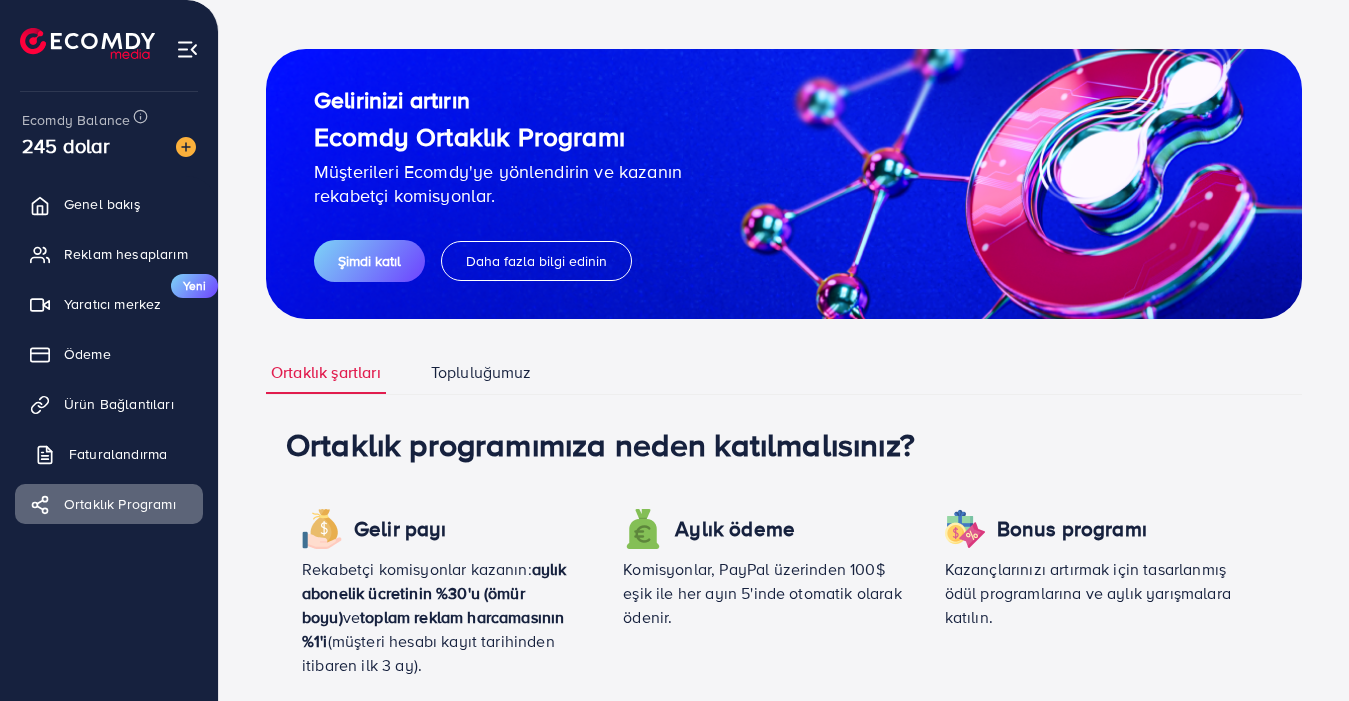 click on "Faturalandırma" at bounding box center [118, 454] 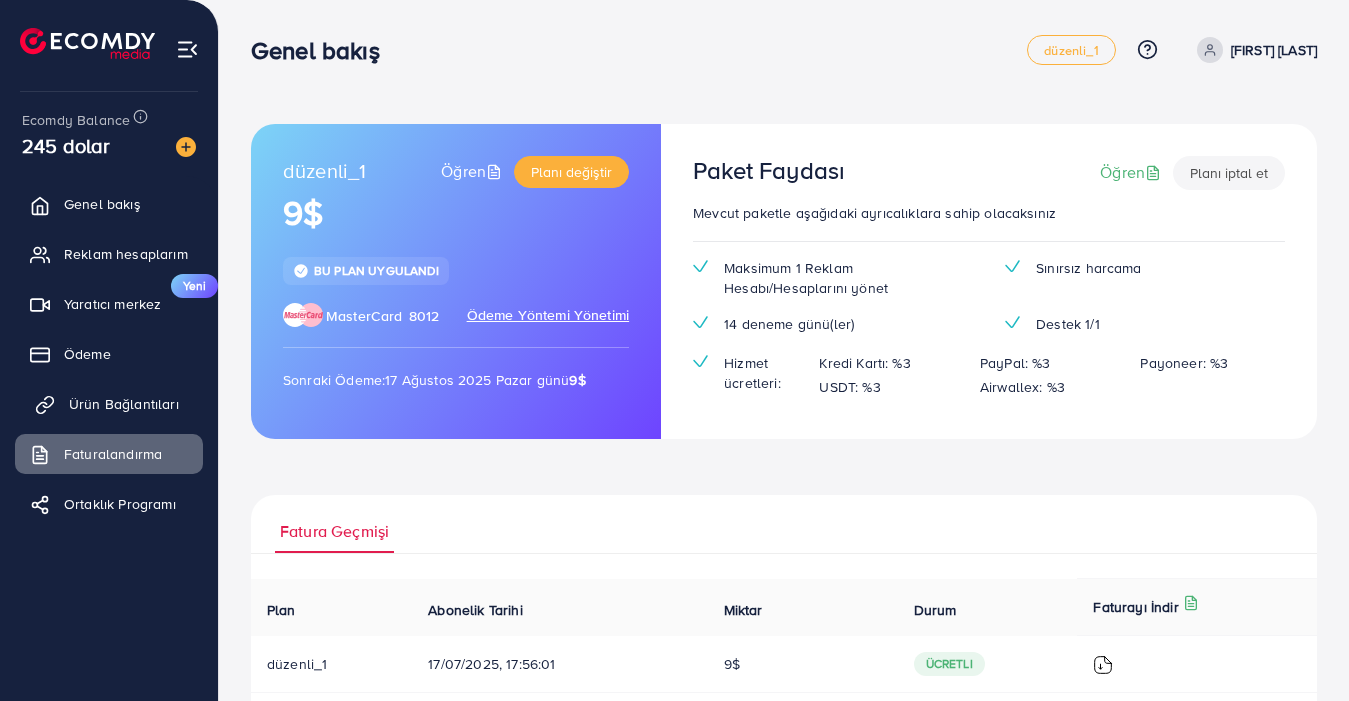 click on "Ürün Bağlantıları" at bounding box center (124, 404) 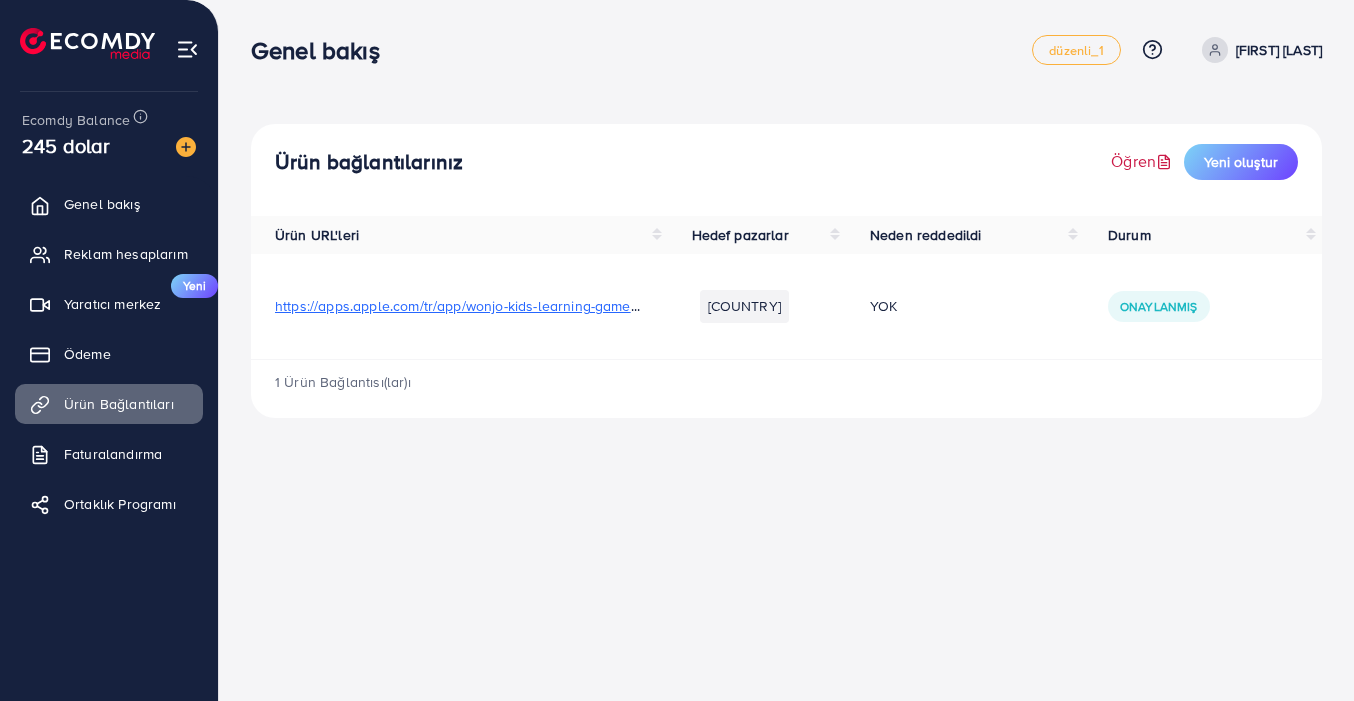 click 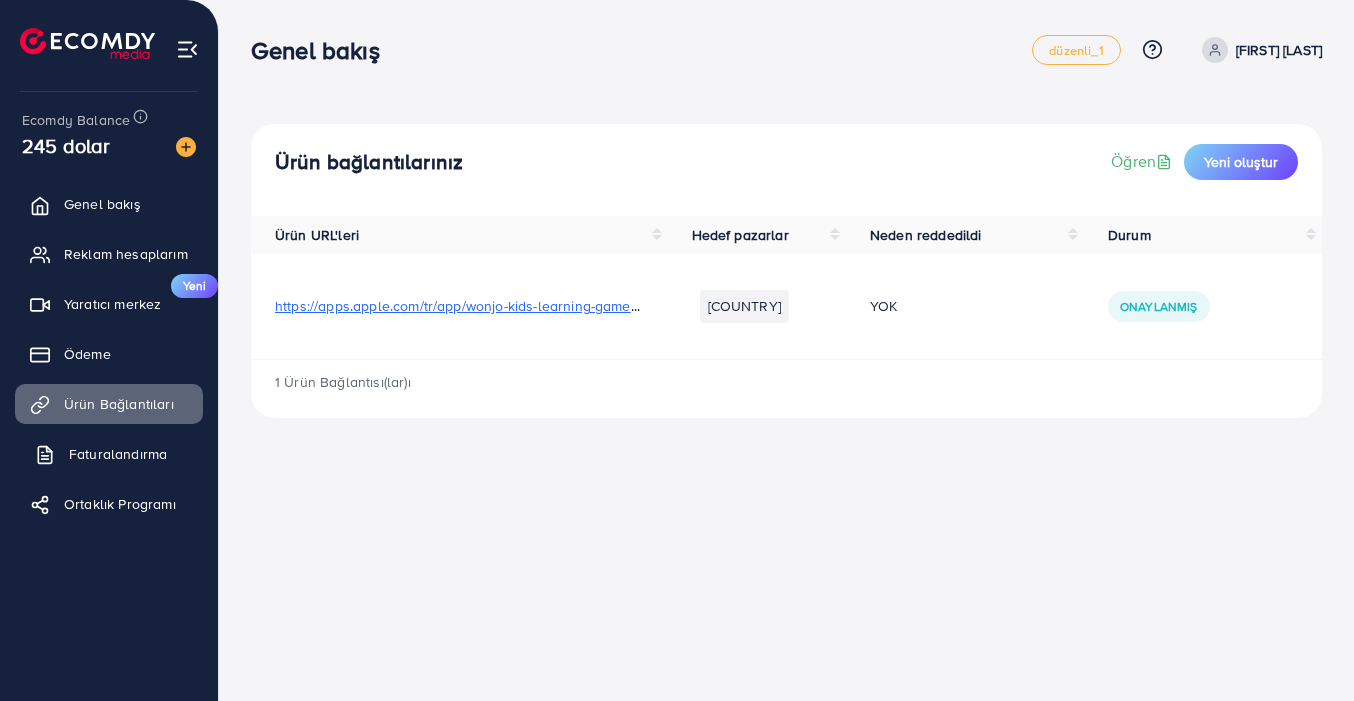 click on "Faturalandırma" at bounding box center [118, 454] 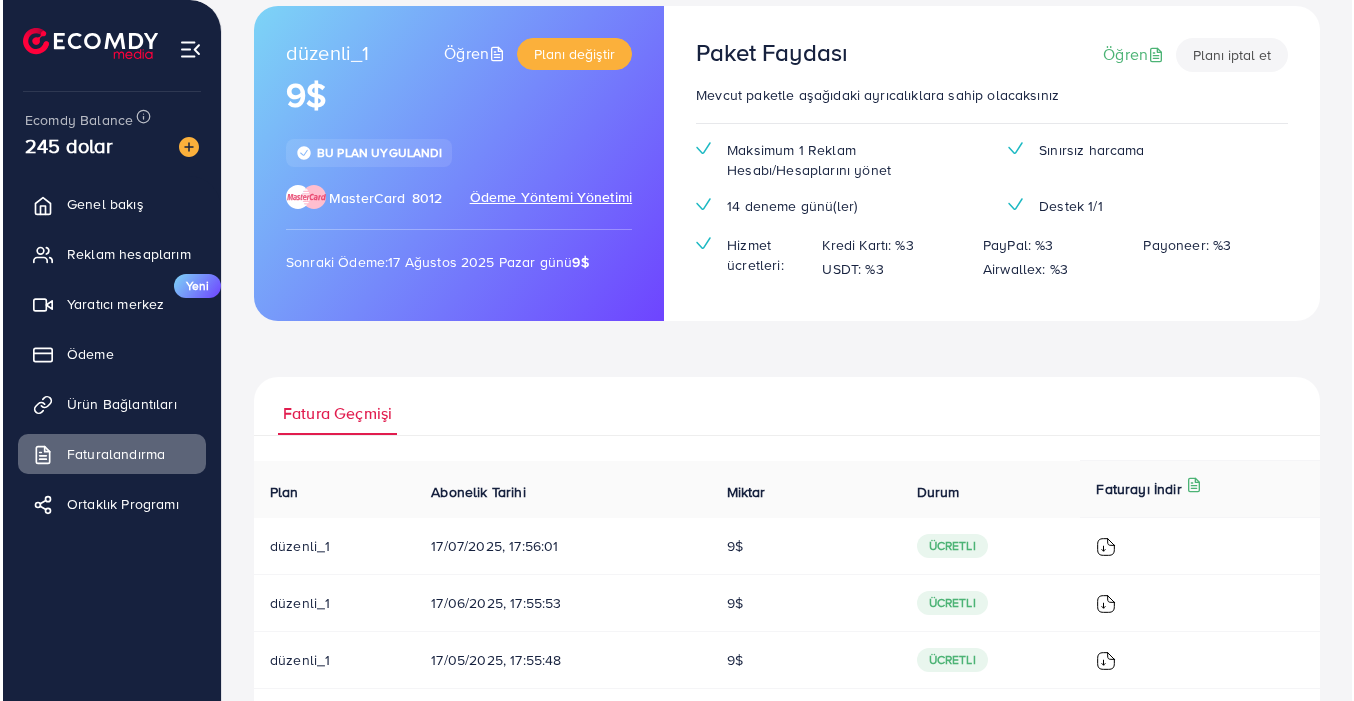 scroll, scrollTop: 147, scrollLeft: 0, axis: vertical 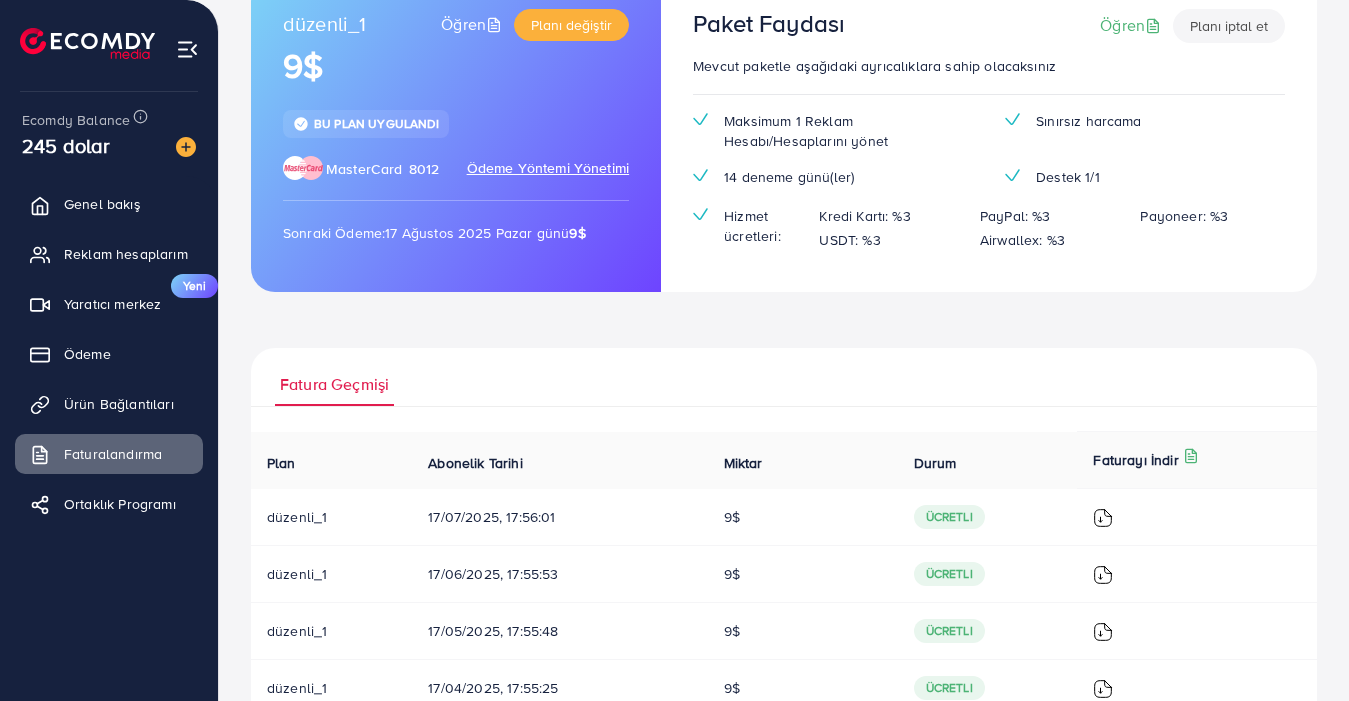 click on "düzenli_1" at bounding box center (297, 517) 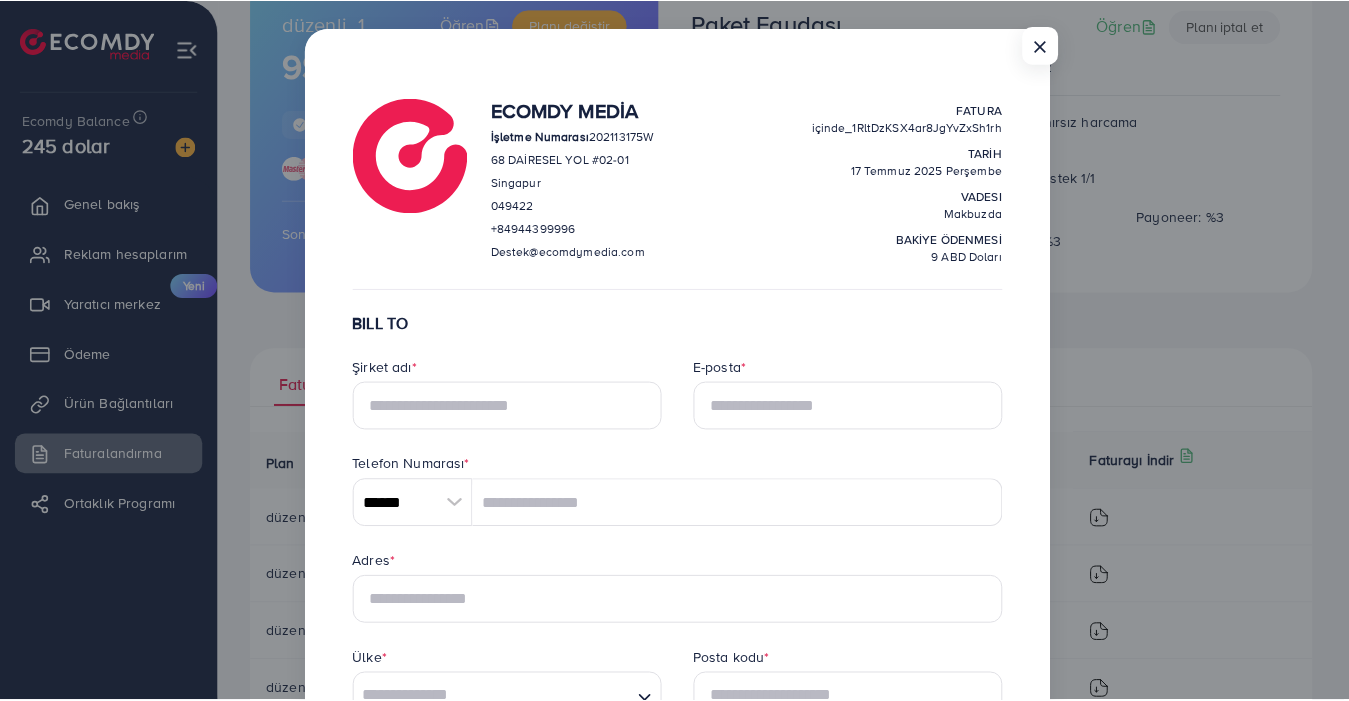 scroll, scrollTop: 15, scrollLeft: 0, axis: vertical 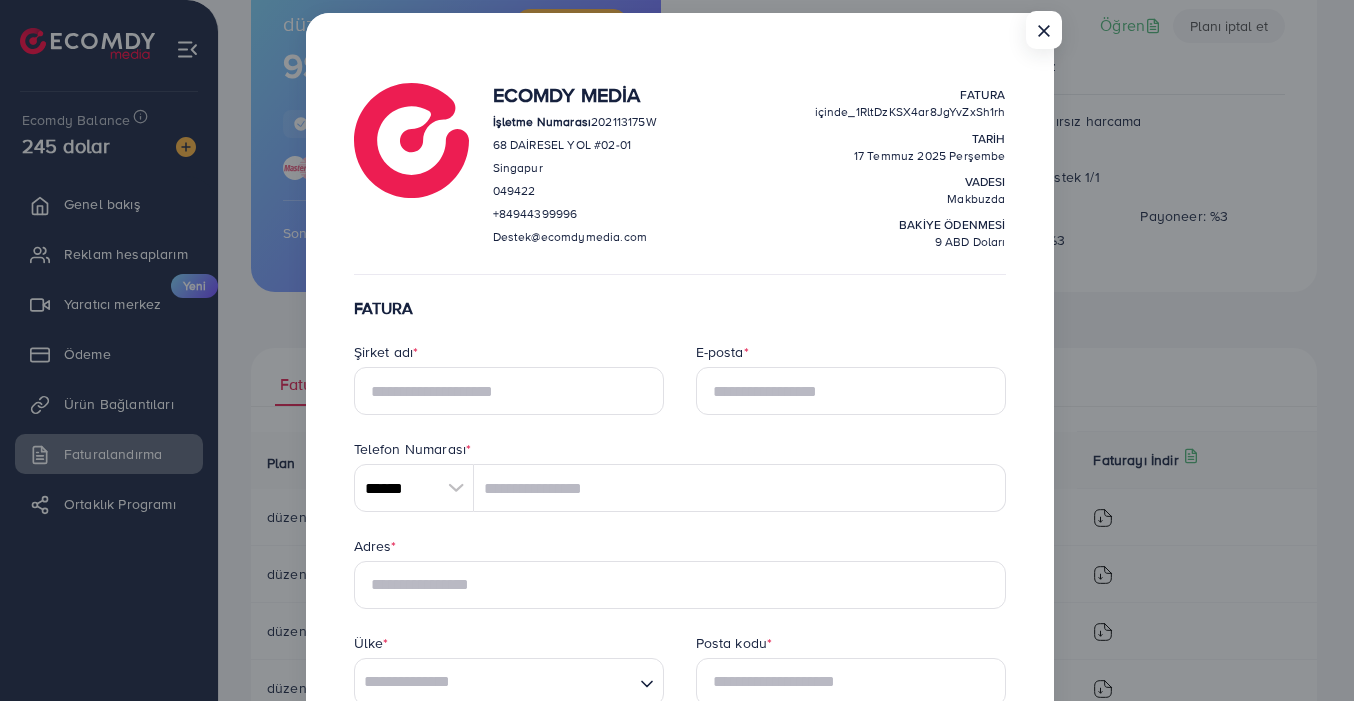 click on "× ECOMDY MEDİA İşletme Numarası 202113175W 68 DAİRESEL YOL #02-01 Singapur 049422 +[COUNTRY_CODE][PHONE] Destek@[DOMAIN] FATURA içinde_[ID] TARİH 17 Temmuz 2025 Perşembe VADESI Makbuzda BAKİYE ÖDENMESİ 9 ABD Doları FATURA Şirket adı * E-posta * Telefon Numarası ****** A B C D E F G H I J K L M N O P Q R S T U V W X Y Z search no result Afghanistan ([COUNTRY]) Albania ([COUNTRY]) Algeria ([COUNTRY]) American Samoa ([COUNTRY]) Andorra ([COUNTRY]) Angola ([COUNTRY]) Anguilla ([COUNTRY]) Antigua and Barbuda ([COUNTRY]) Argentina ([COUNTRY]) Armenia ([COUNTRY]) Aruba ([COUNTRY]) Australia ([COUNTRY]) Austria ([COUNTRY]) Azerbaijan ([COUNTRY]) Bahamas ([COUNTRY]) Bahrain ([COUNTRY]) Bangladesh ([COUNTRY]) Barbados ([COUNTRY]) Belarus ([COUNTRY]) Belgium ([COUNTRY]) Belize ([COUNTRY]) Benin ([COUNTRY]) Bermuda ([COUNTRY]) Bhutan ([COUNTRY]) Bolivia ([COUNTRY]) Bosnia and Herzegovina ([COUNTRY]) +[COUNTRY_CODE]" at bounding box center (677, 350) 